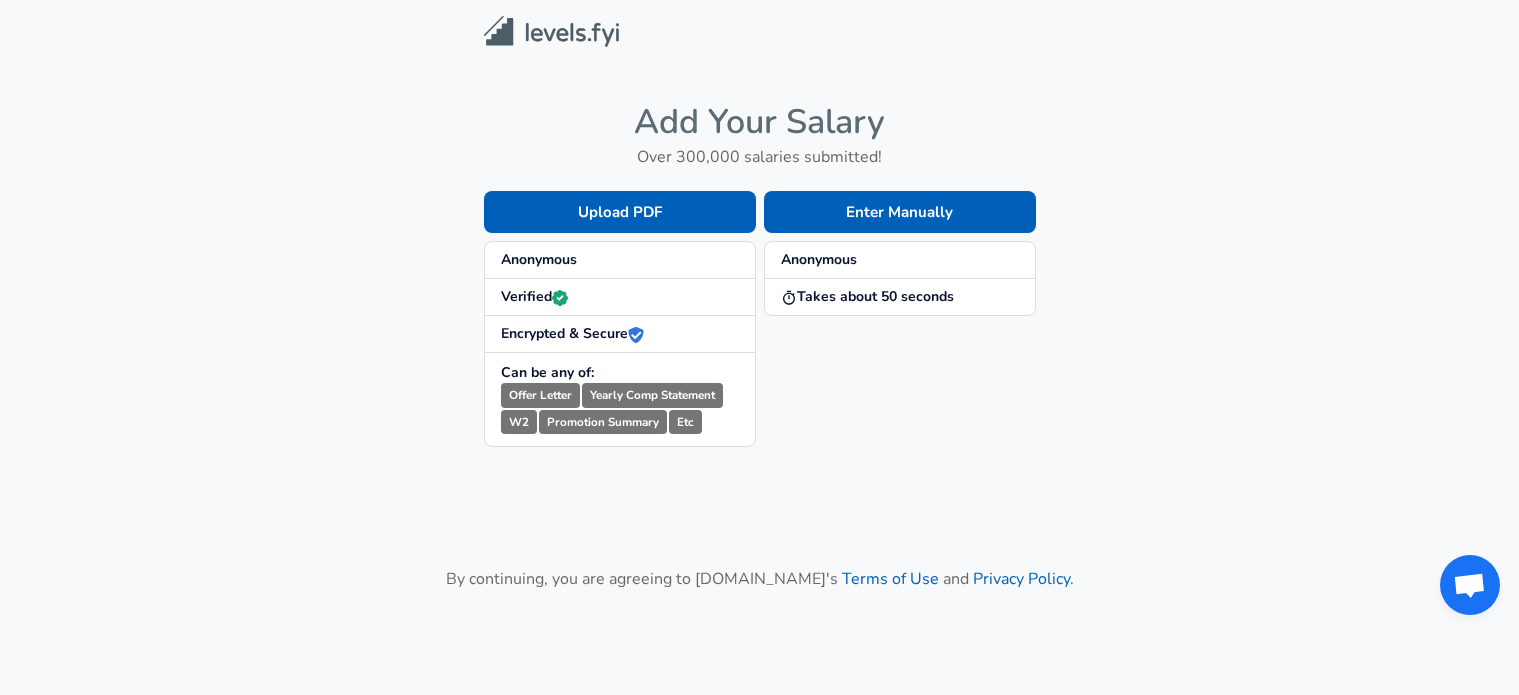 scroll, scrollTop: 0, scrollLeft: 0, axis: both 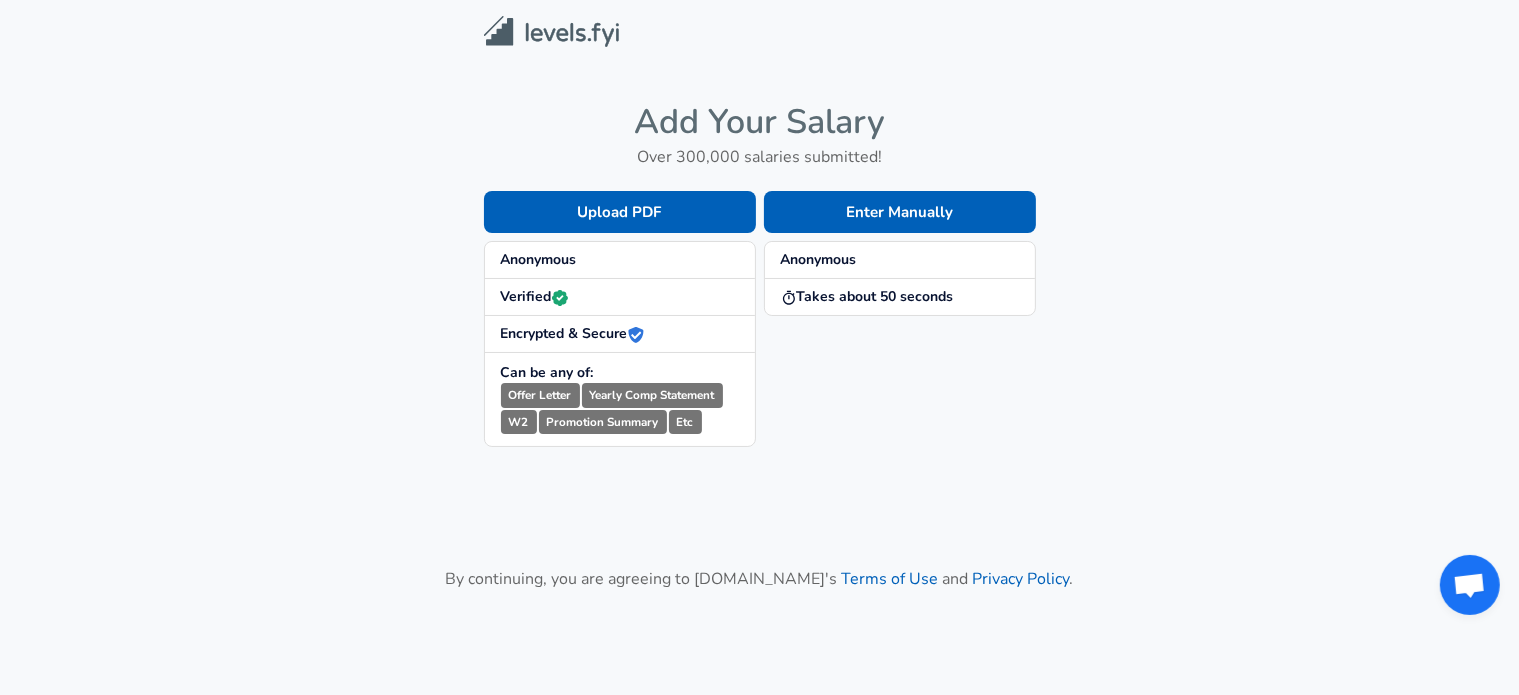 click on "Anonymous" at bounding box center [620, 260] 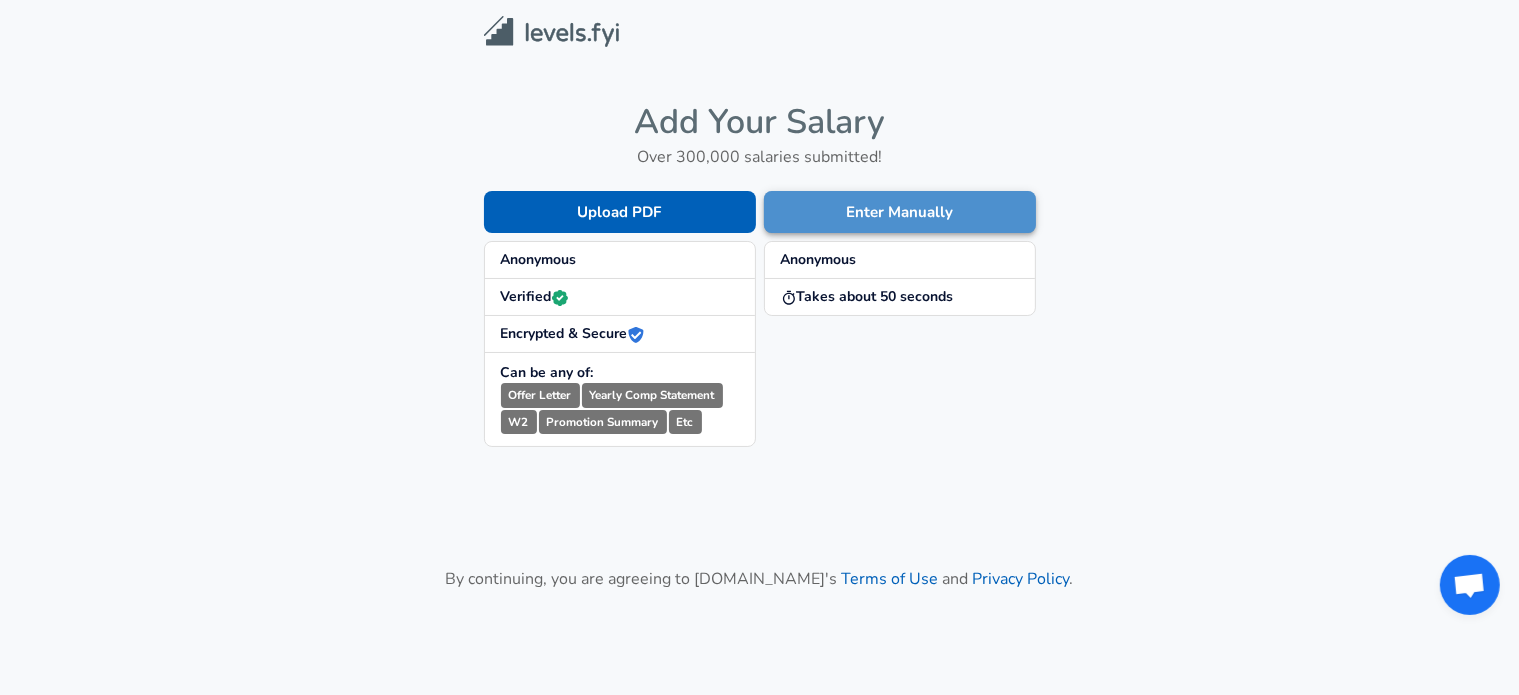 click on "Enter Manually" at bounding box center [900, 212] 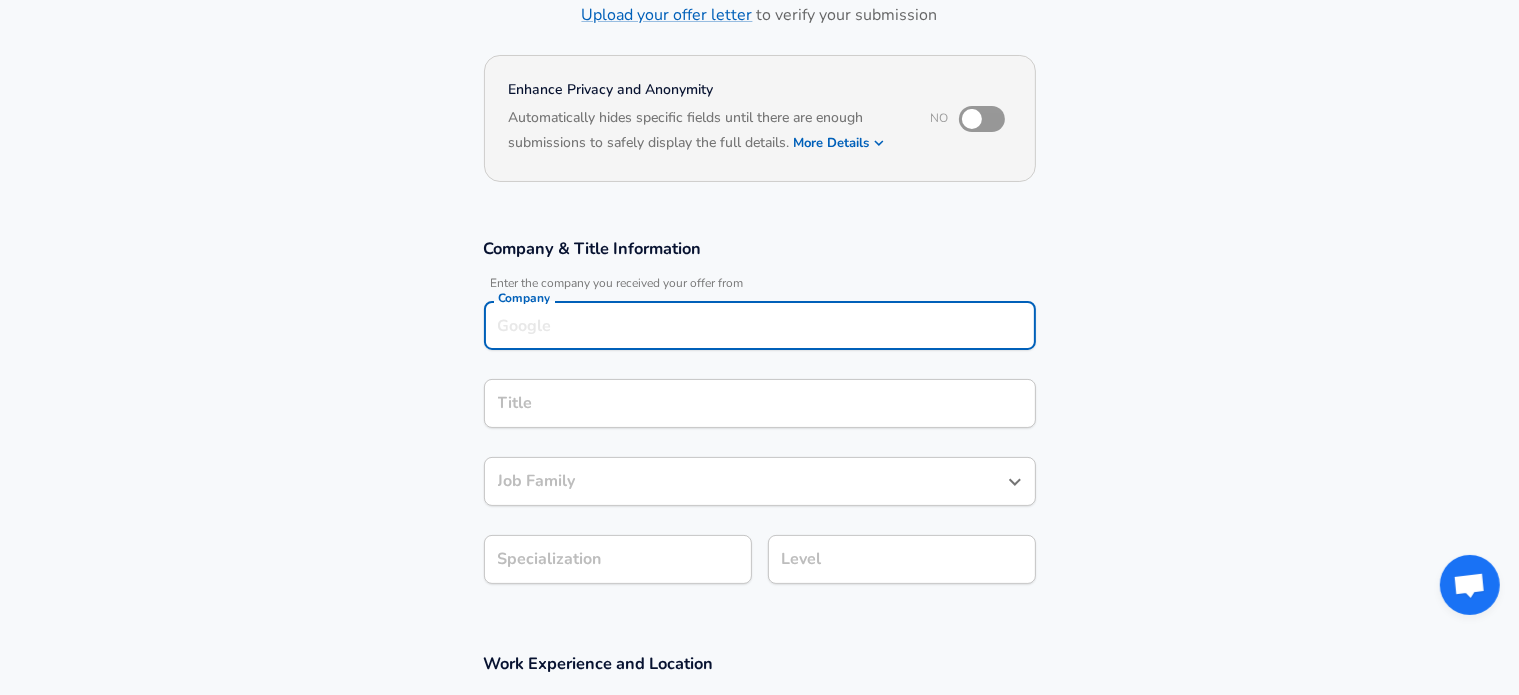 scroll, scrollTop: 162, scrollLeft: 0, axis: vertical 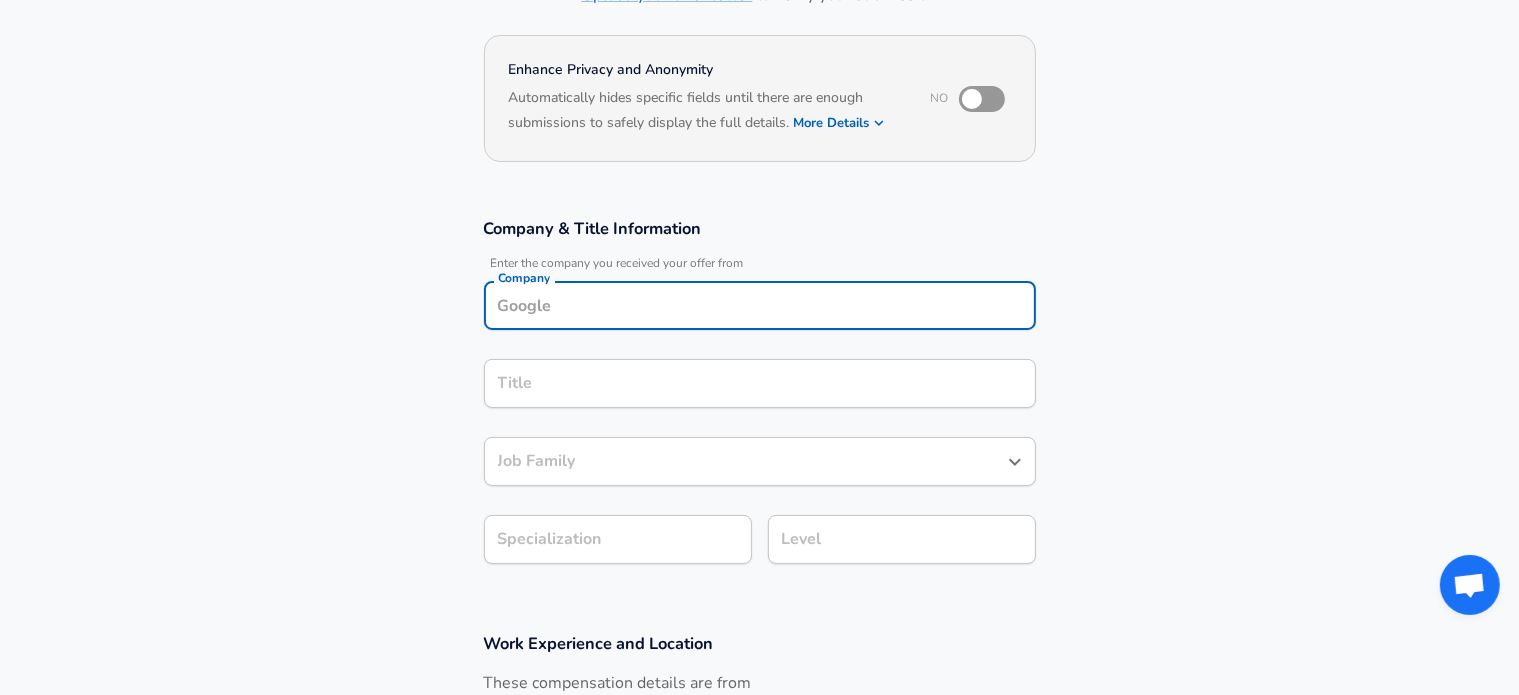 click on "Company" at bounding box center (760, 305) 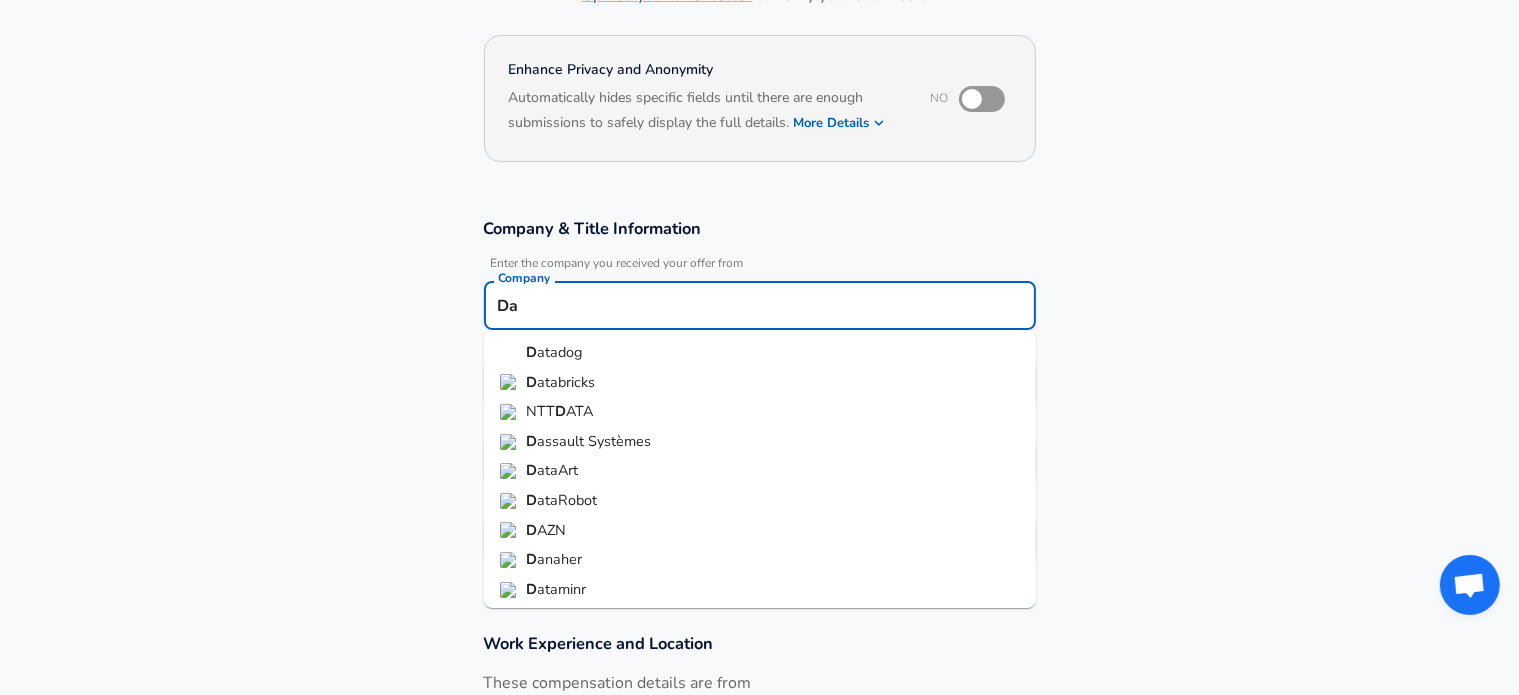 type on "D" 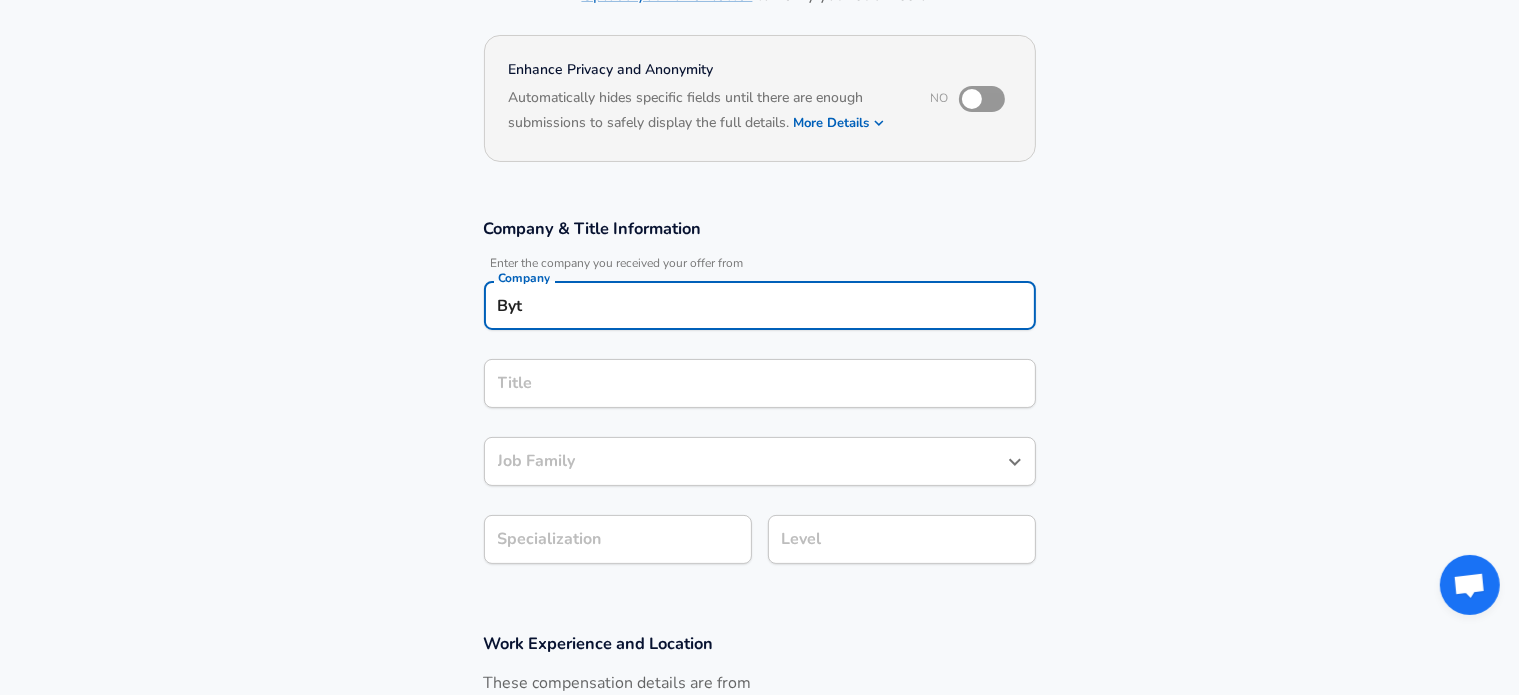 type on "Byte" 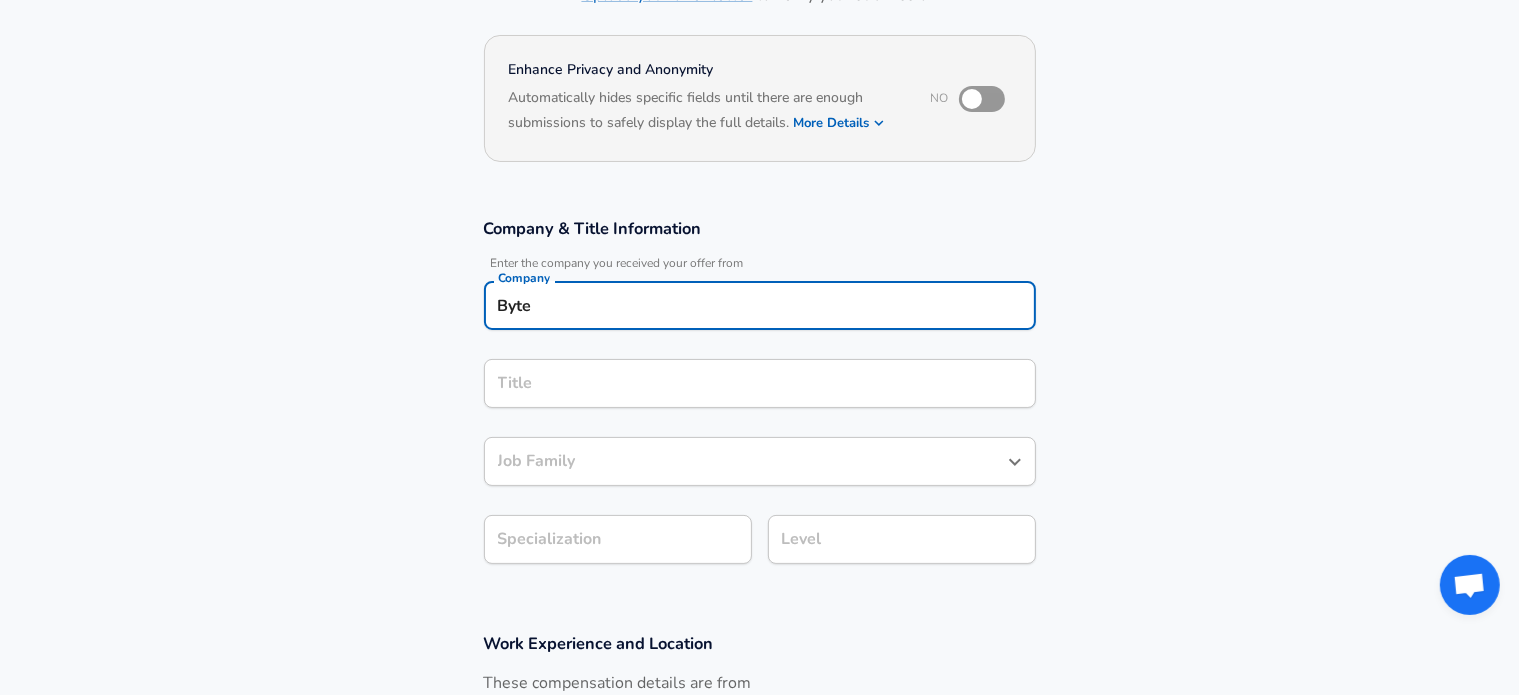 click on "Submit Salary" at bounding box center (764, 907) 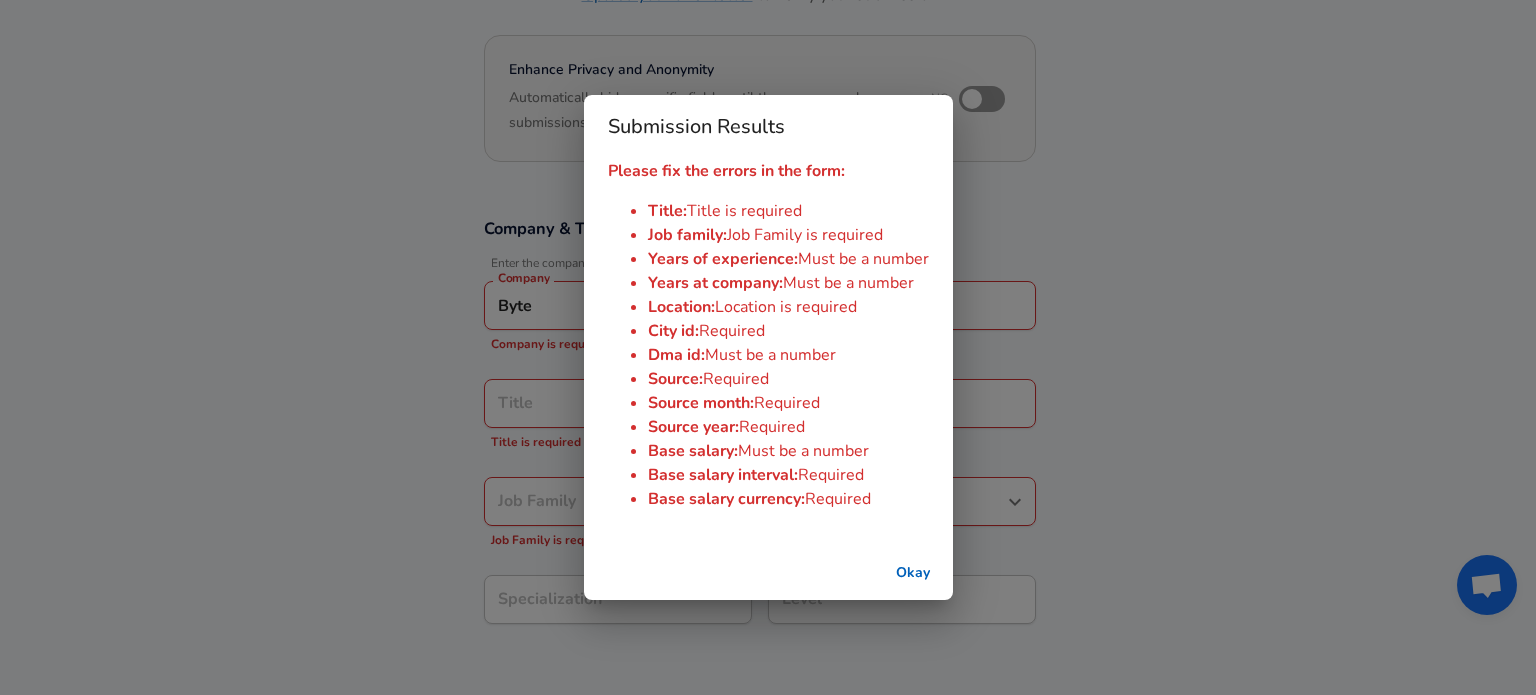 click on "Submission Results Please fix the errors in the form: Title :  Title is required Job  family :  Job Family is required Years  of  experience :  Must be a number Years  at  company :  Must be a number Location :  Location is required City  id :  Required Dma  id :  Must be a number Source :  Required Source  month :  Required Source  year :  Required Base  salary :  Must be a number Base  salary  interval :  Required Base  salary  currency :  Required Okay" at bounding box center (768, 347) 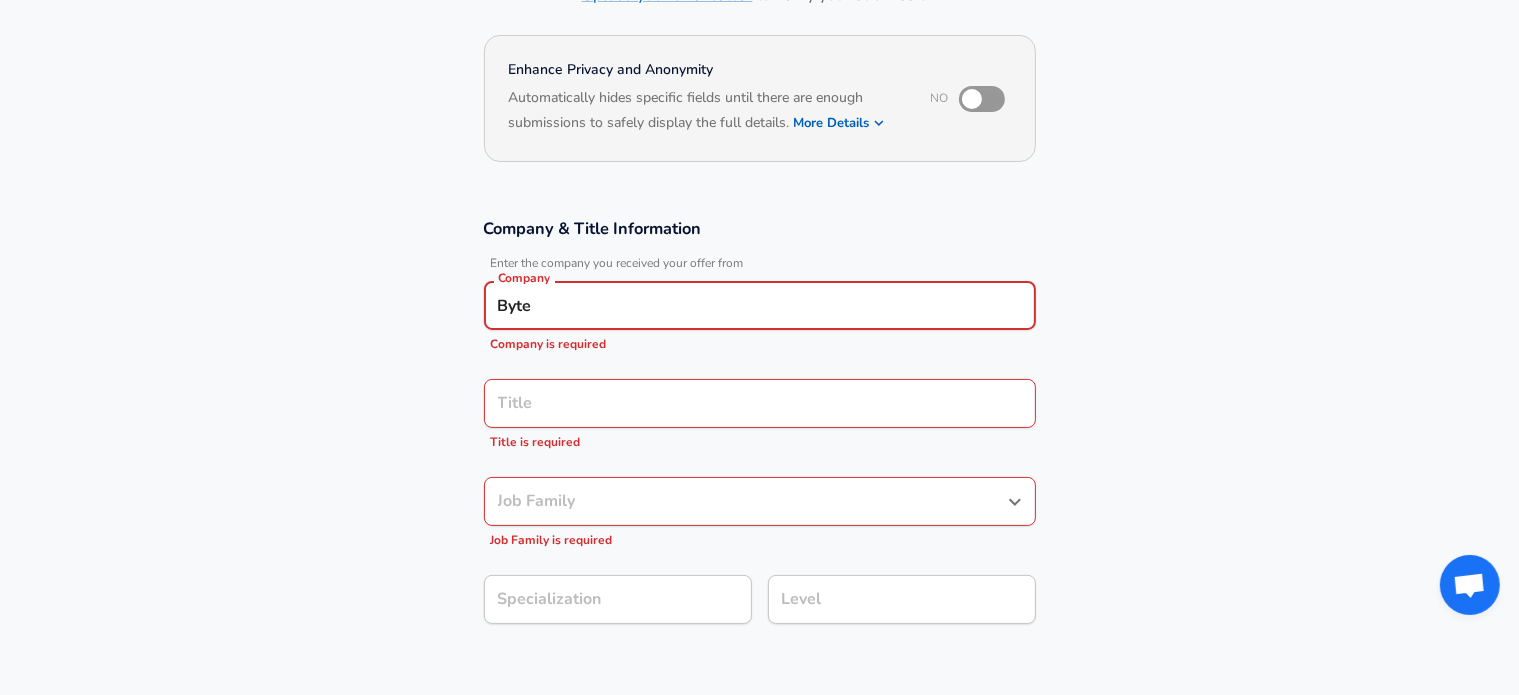 click on "Byte" at bounding box center [760, 305] 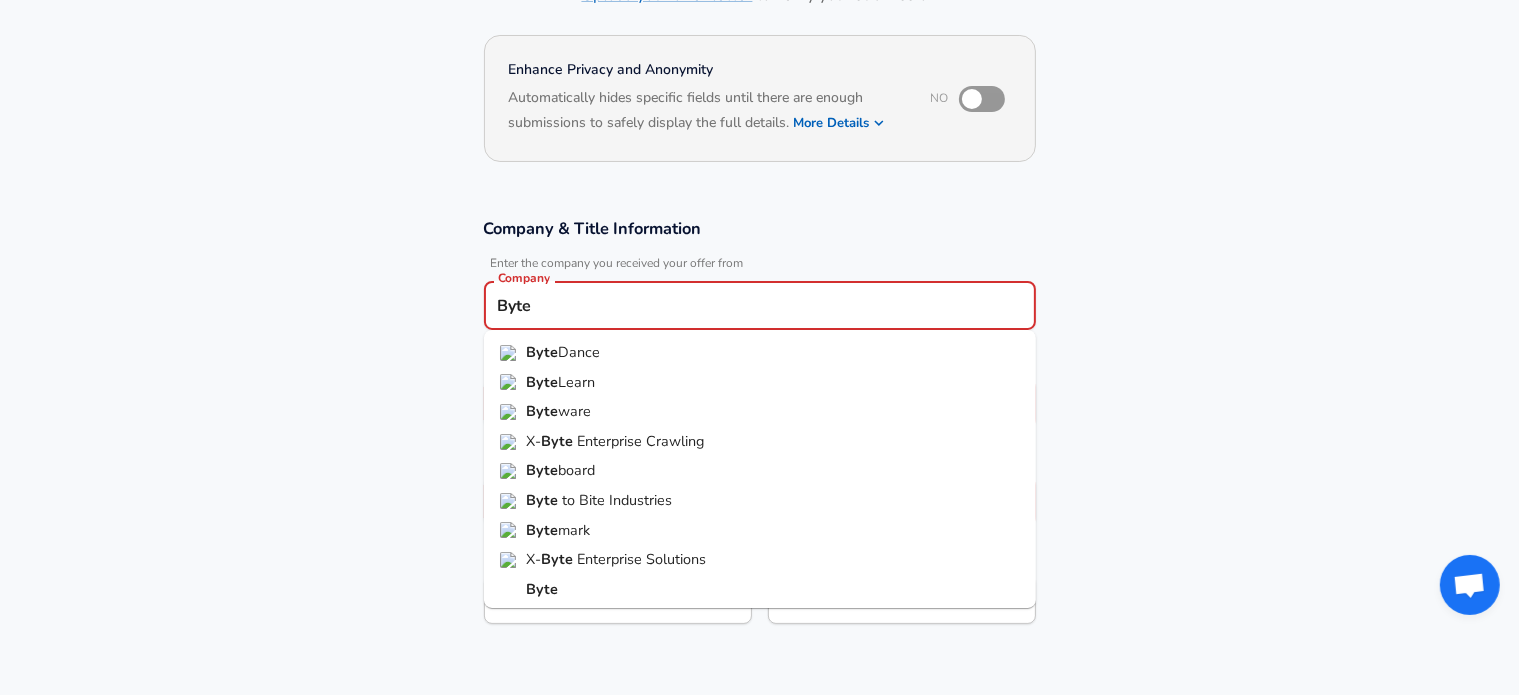 click on "Dance" at bounding box center (579, 352) 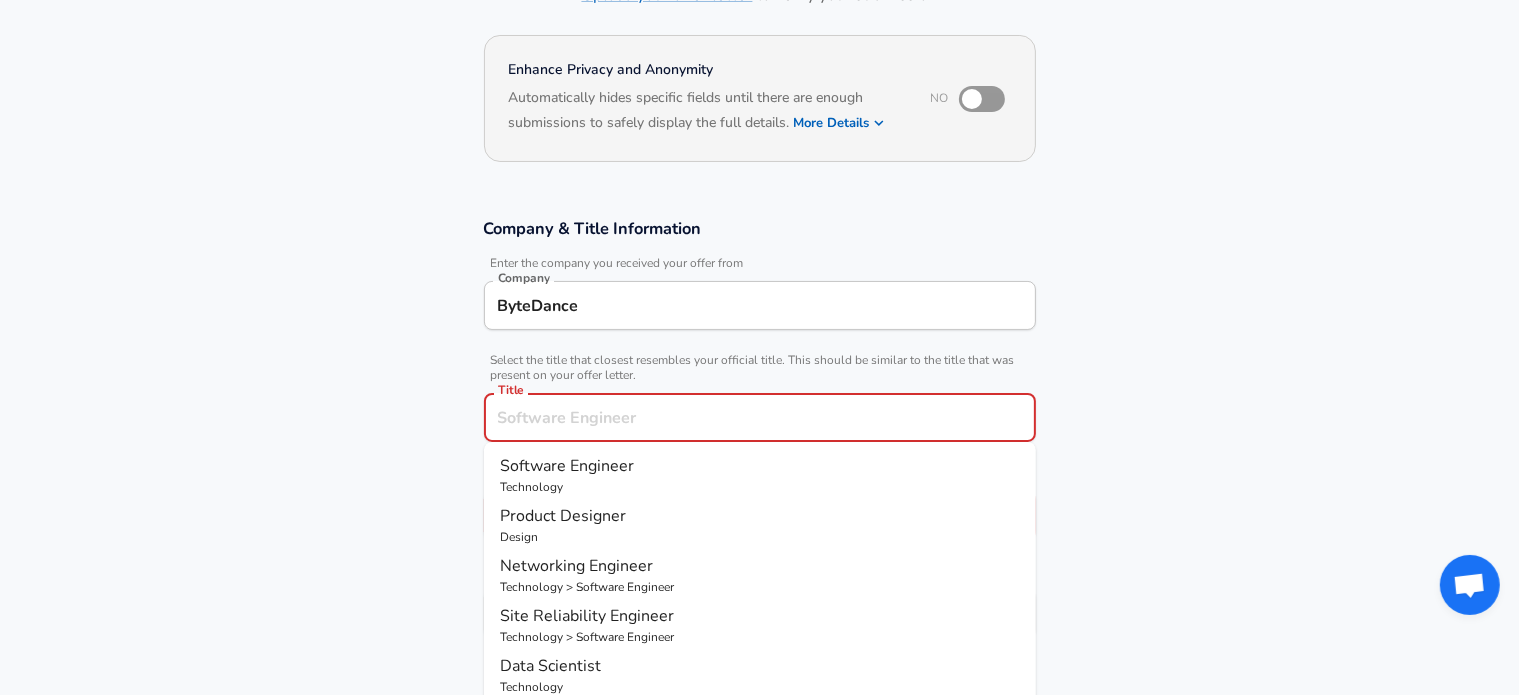 scroll, scrollTop: 202, scrollLeft: 0, axis: vertical 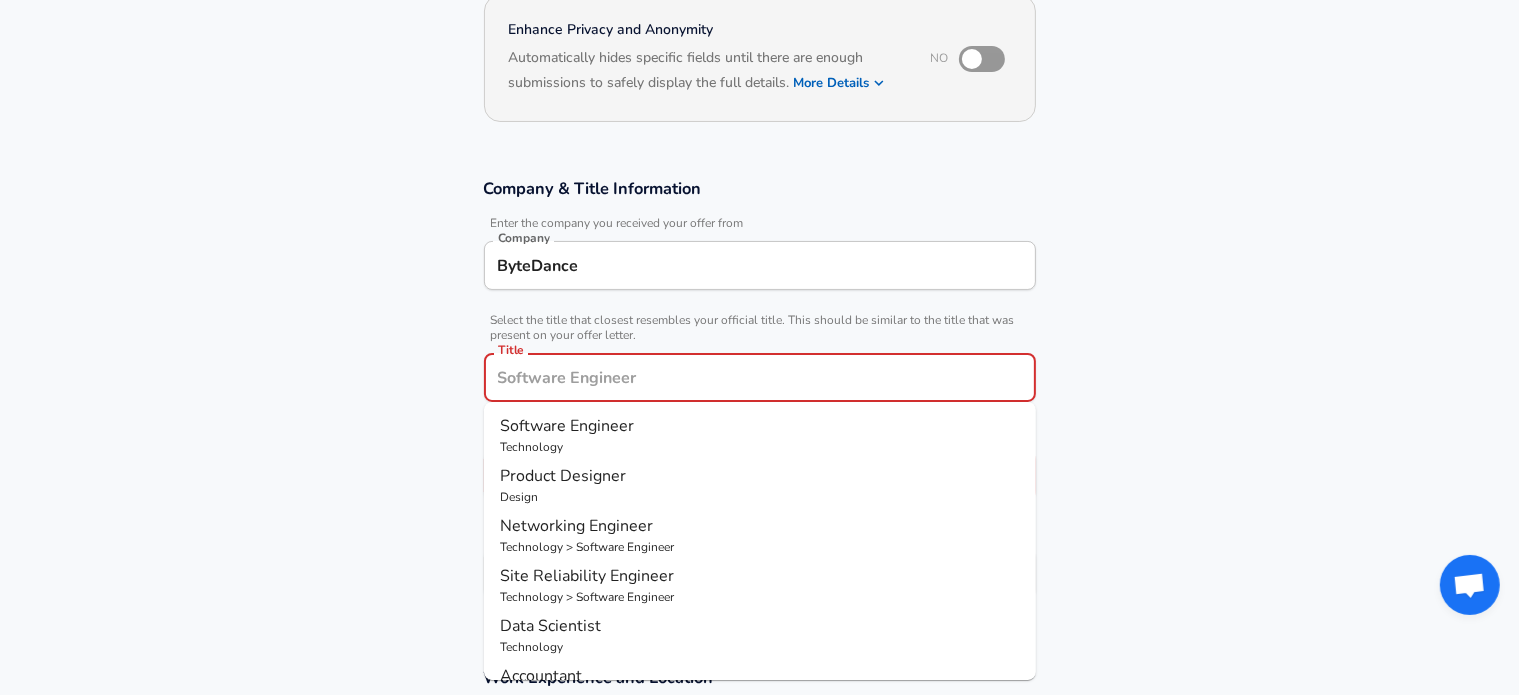 click on "Title" at bounding box center (760, 377) 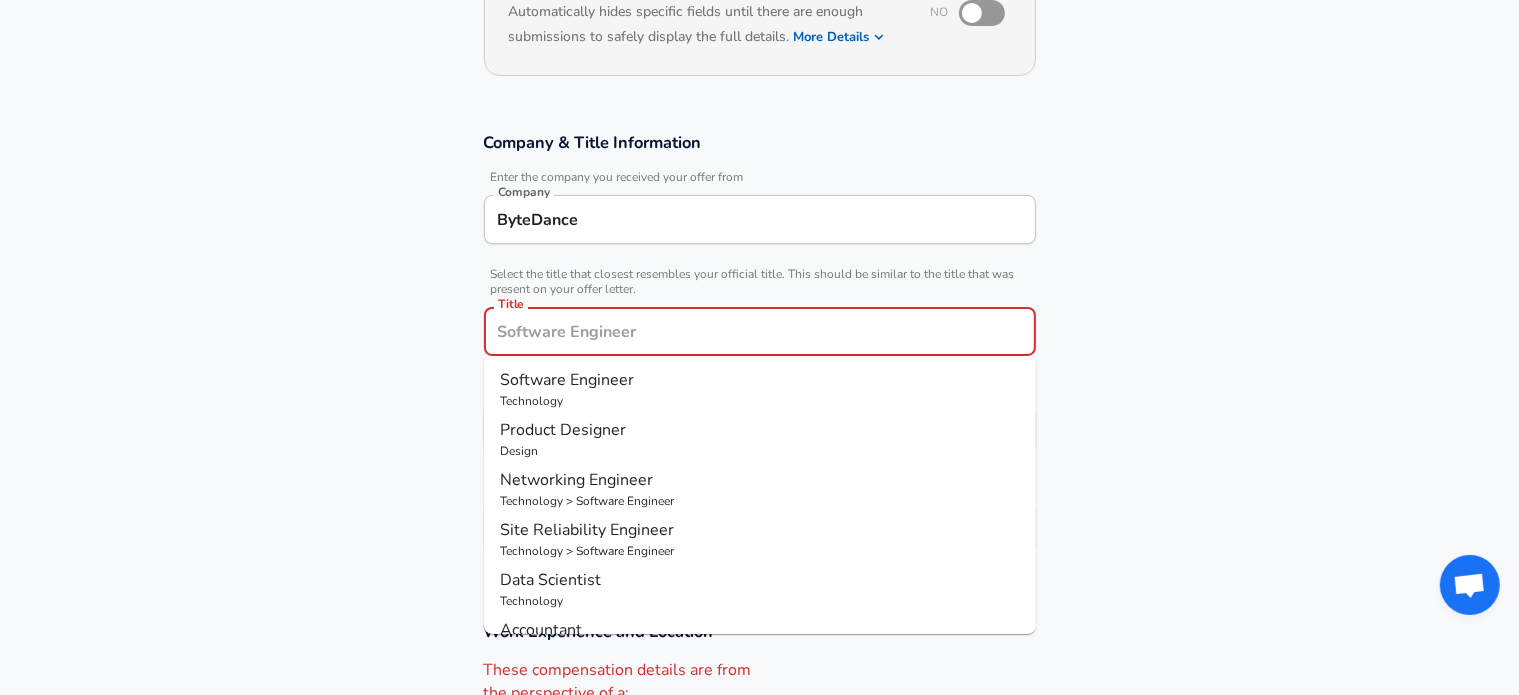 scroll, scrollTop: 250, scrollLeft: 0, axis: vertical 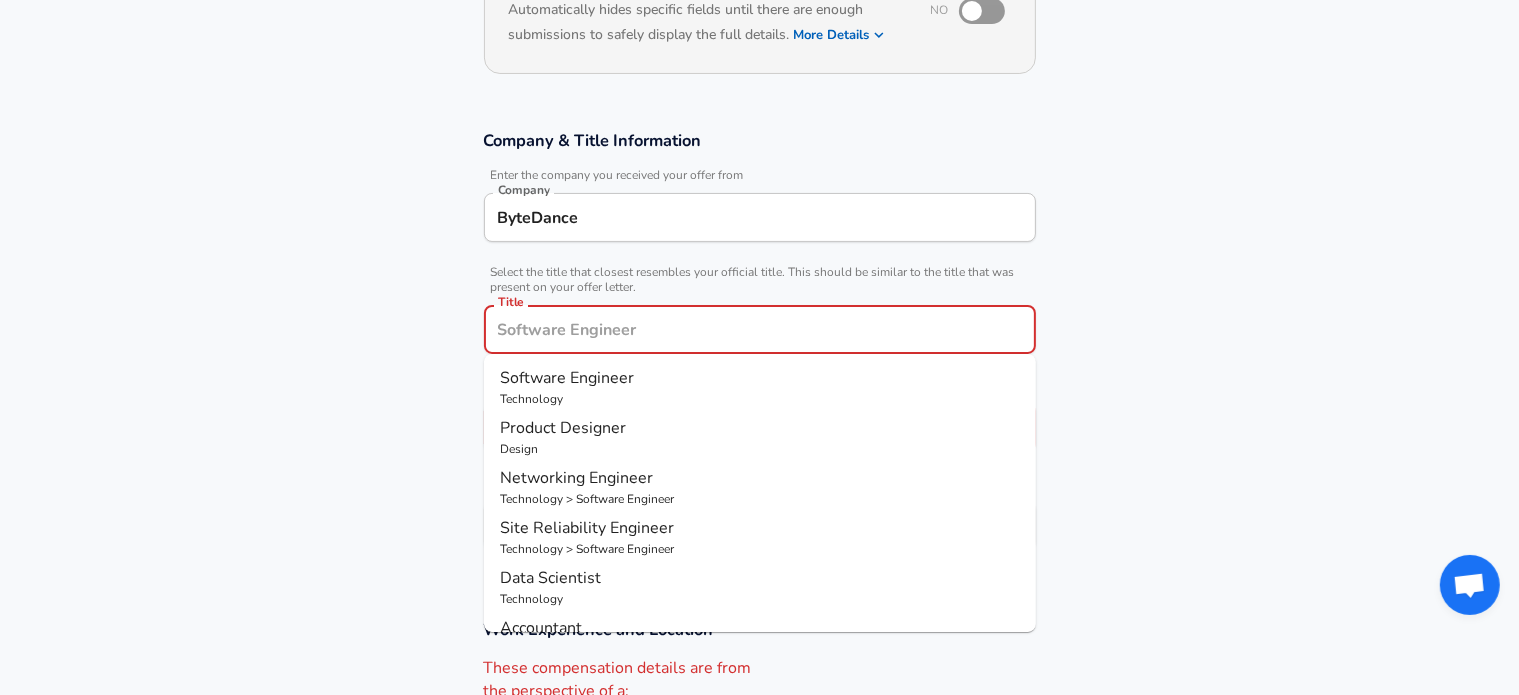click on "Software Engineer" at bounding box center (760, 378) 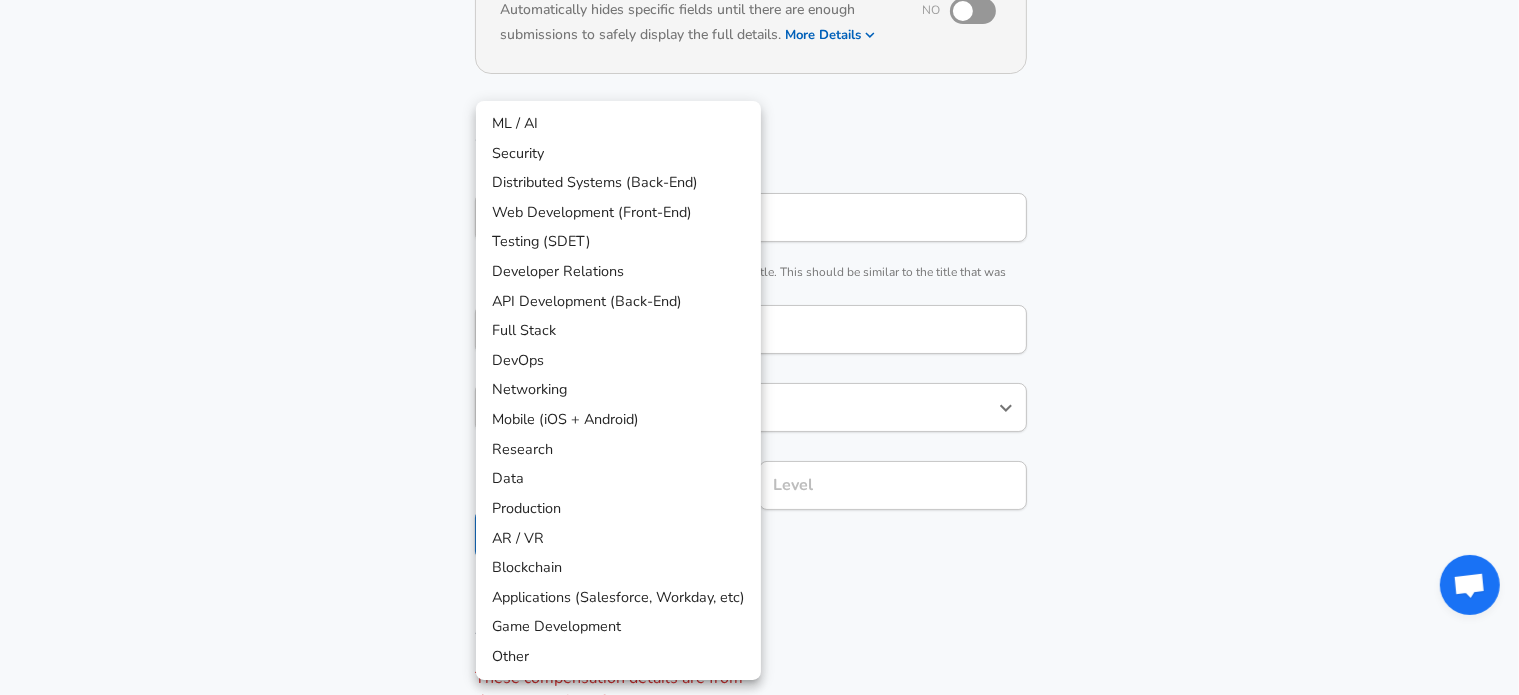 scroll, scrollTop: 310, scrollLeft: 0, axis: vertical 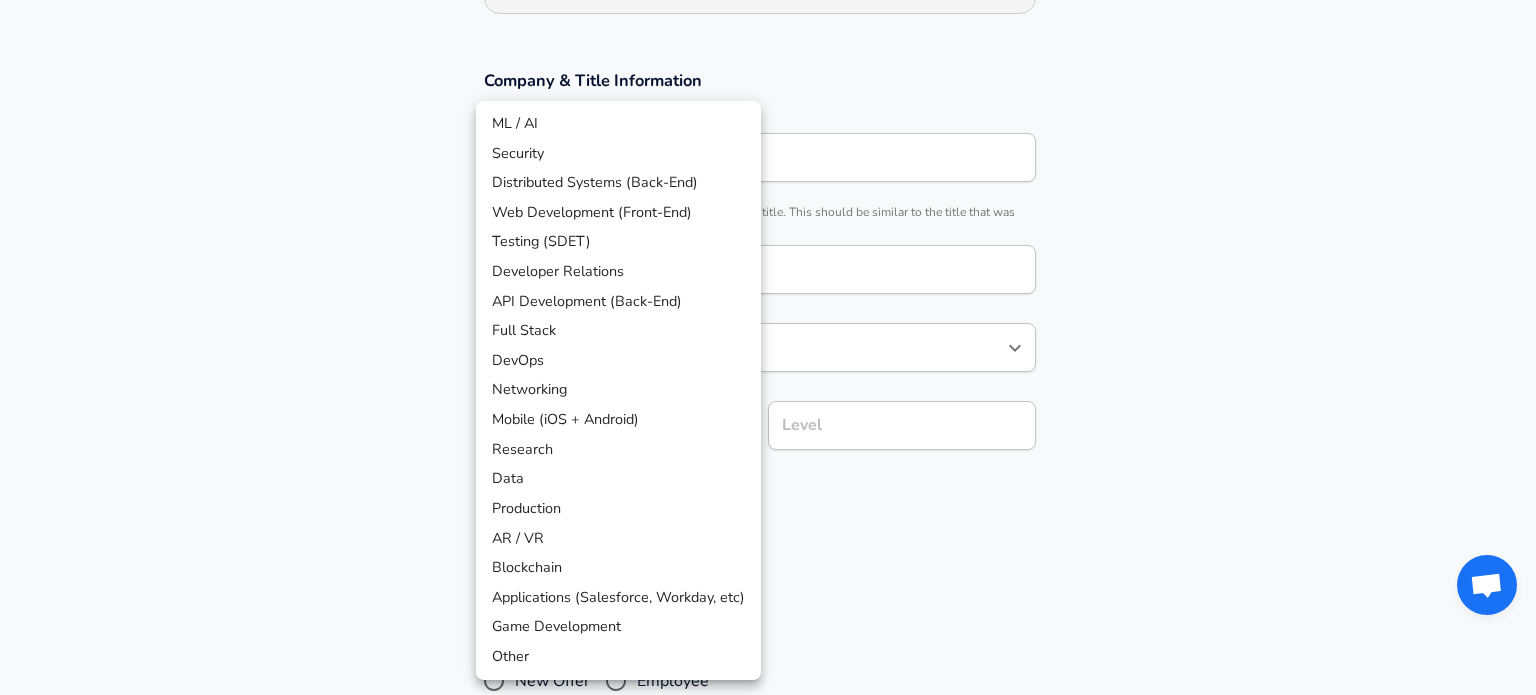 click on "Restart Add Your Salary Upload your offer letter   to verify your submission Enhance Privacy and Anonymity No Automatically hides specific fields until there are enough submissions to safely display the full details.   More Details Based on your submission and the data points that we have already collected, we will automatically hide and anonymize specific fields if there aren't enough data points to remain sufficiently anonymous. Company & Title Information   Enter the company you received your offer from Company ByteDance Company   Select the title that closest resembles your official title. This should be similar to the title that was present on your offer letter. Title Software Engineer Title Job Family Software Engineer Job Family   Select a Specialization that best fits your role. If you can't find one, select 'Other' to enter a custom specialization Select Specialization ​ Select Specialization Level Level Work Experience and Location These compensation details are from the perspective of a: Employee" at bounding box center [768, 37] 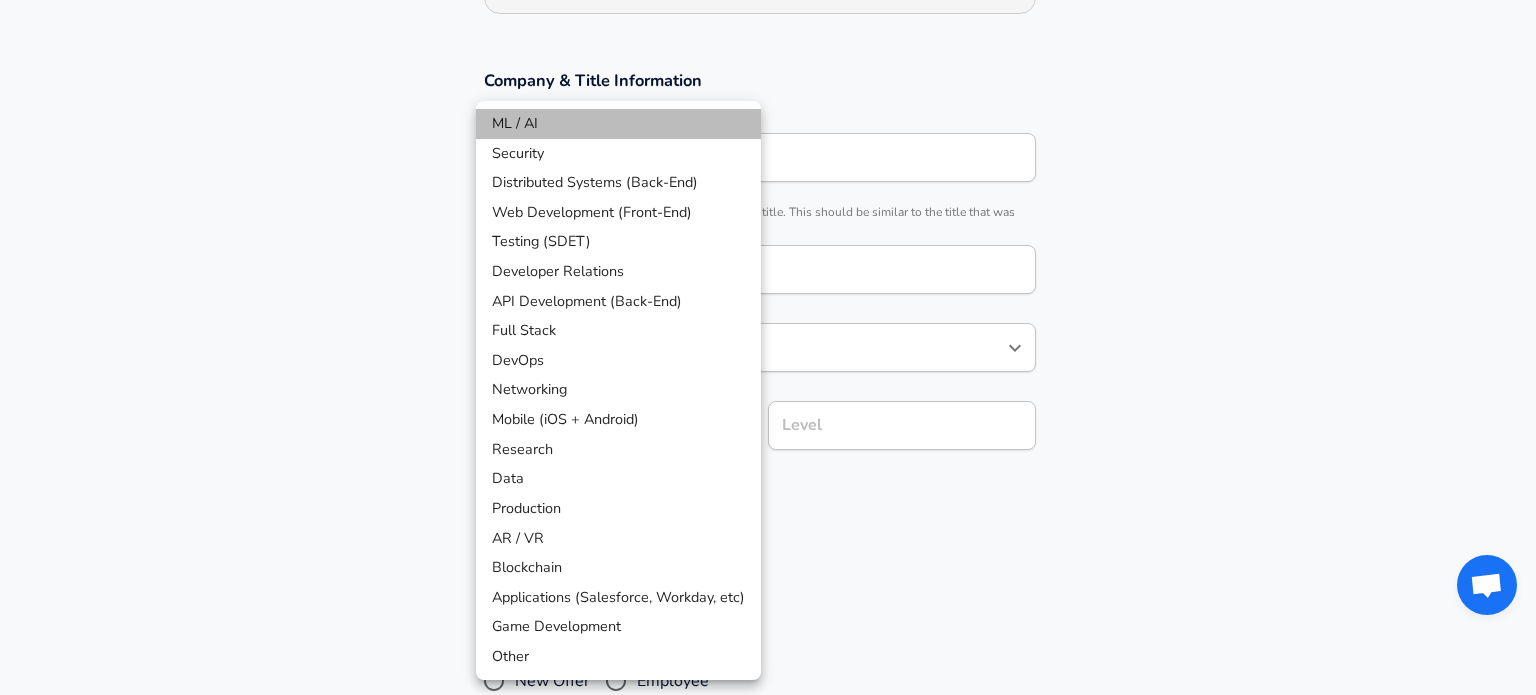 click on "ML / AI" at bounding box center (618, 124) 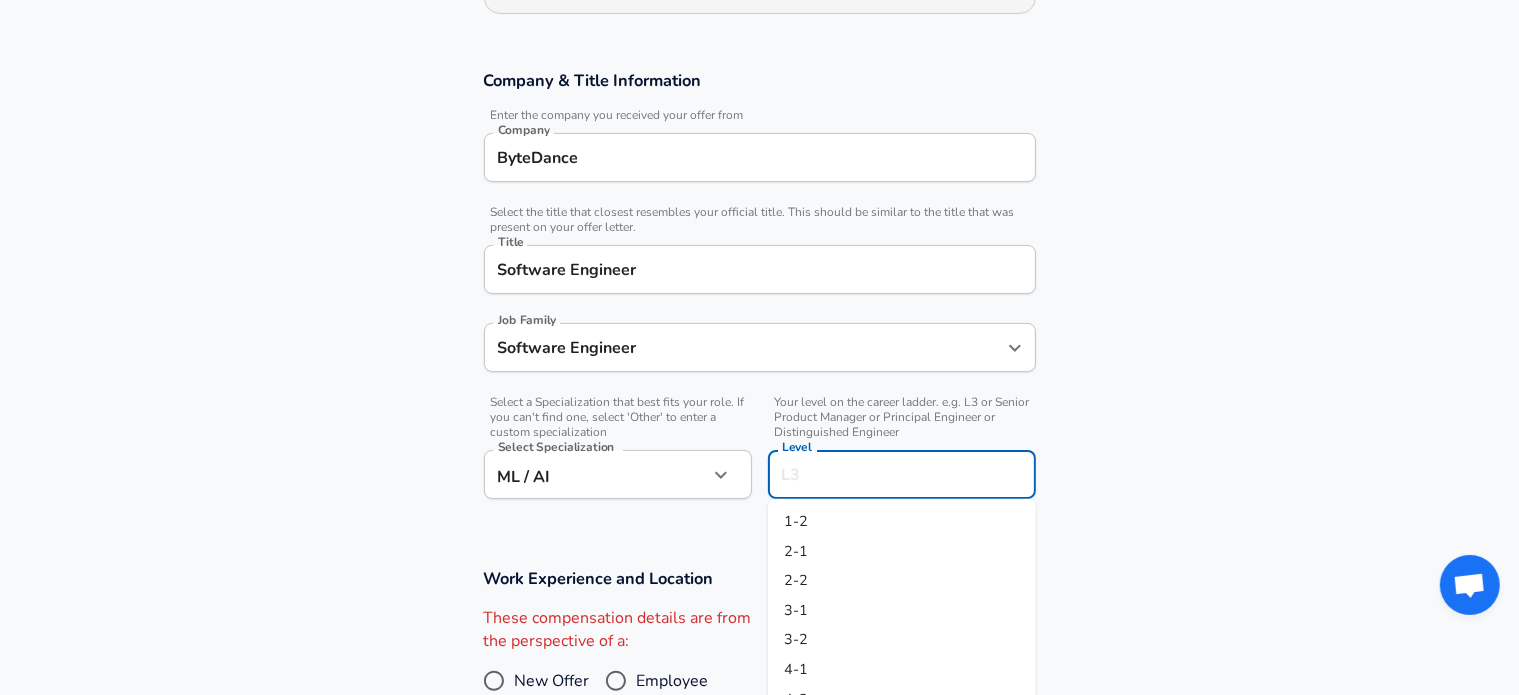 scroll, scrollTop: 350, scrollLeft: 0, axis: vertical 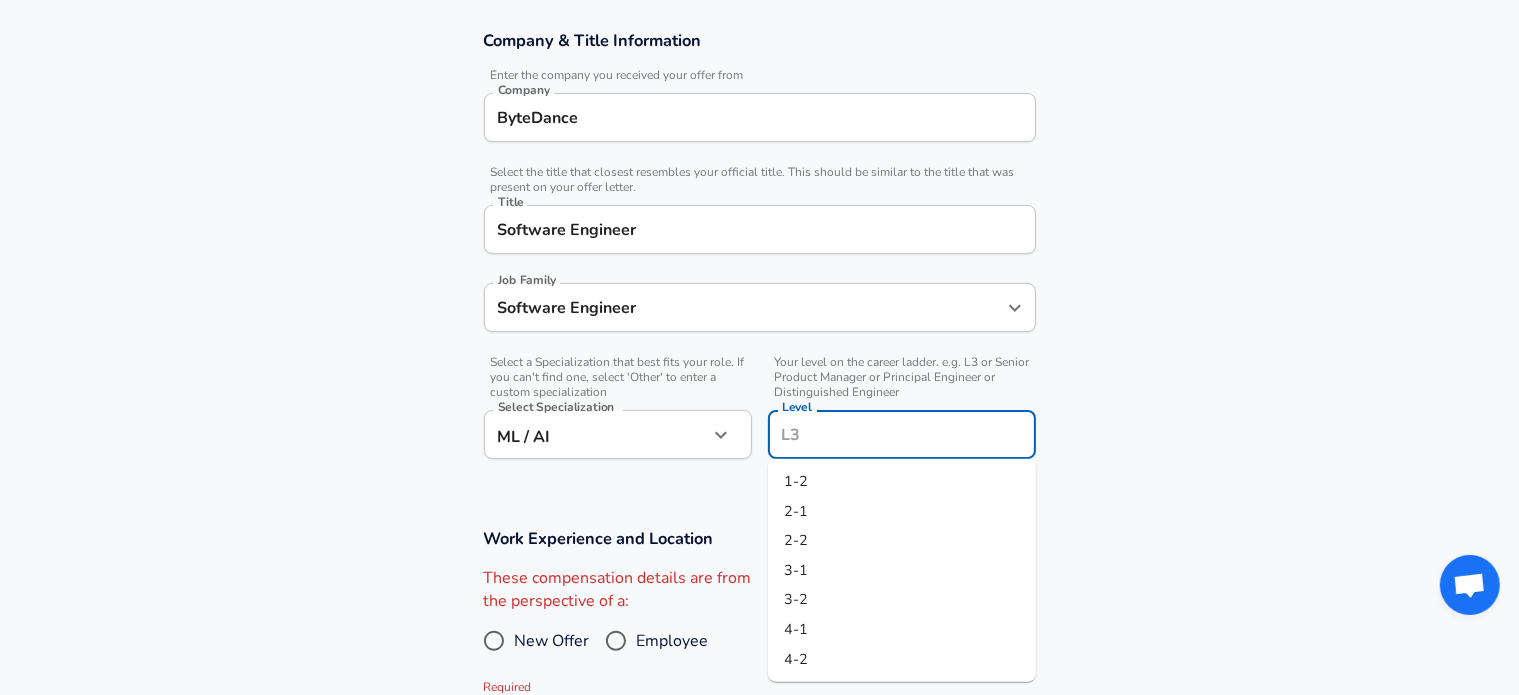 click on "Level" at bounding box center [902, 434] 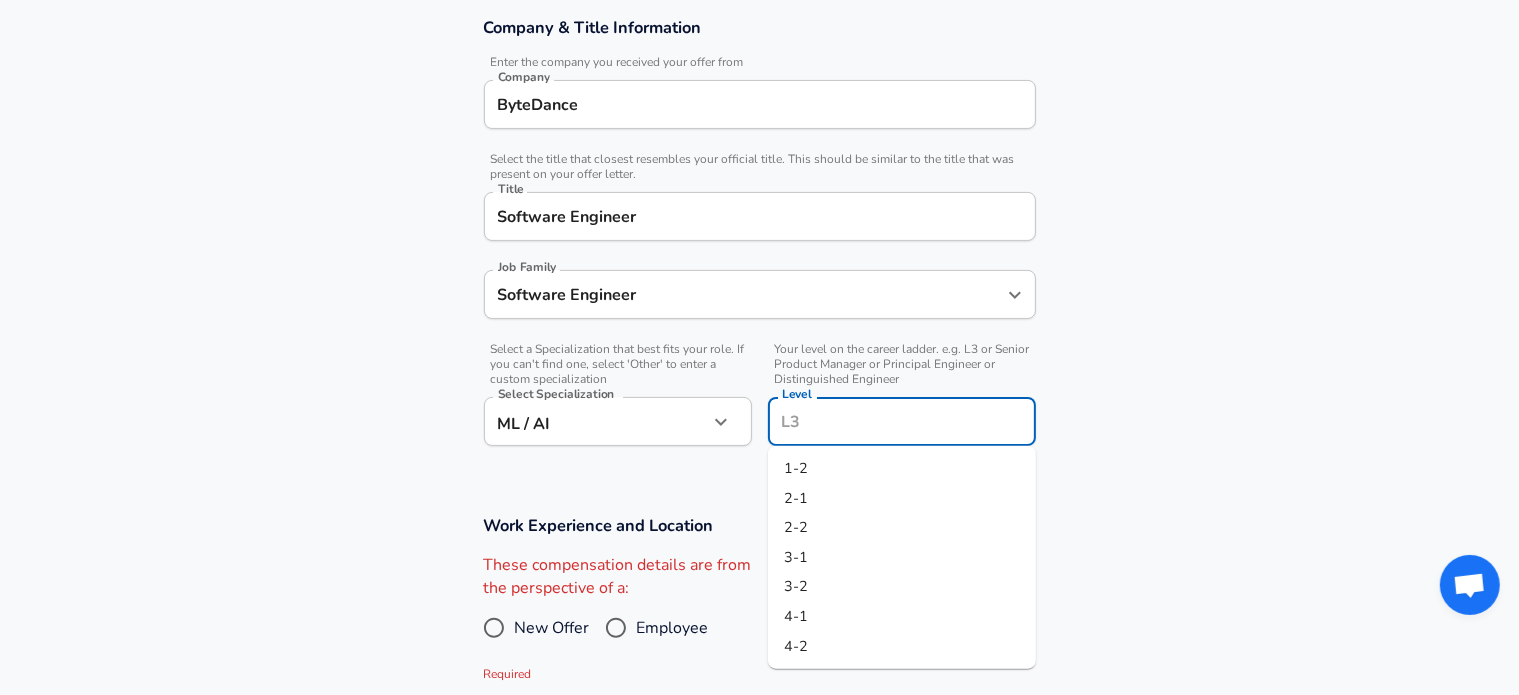 scroll, scrollTop: 360, scrollLeft: 0, axis: vertical 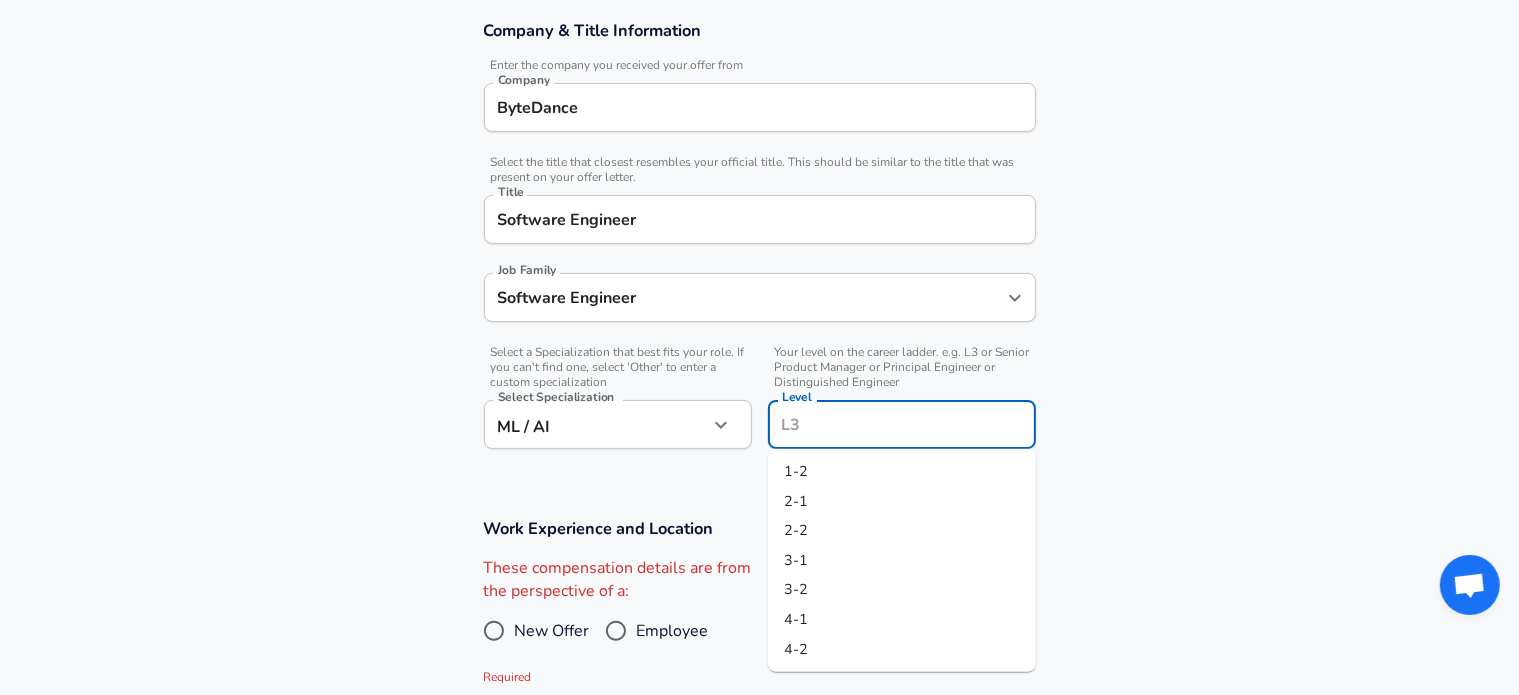 click on "1-2" at bounding box center (902, 472) 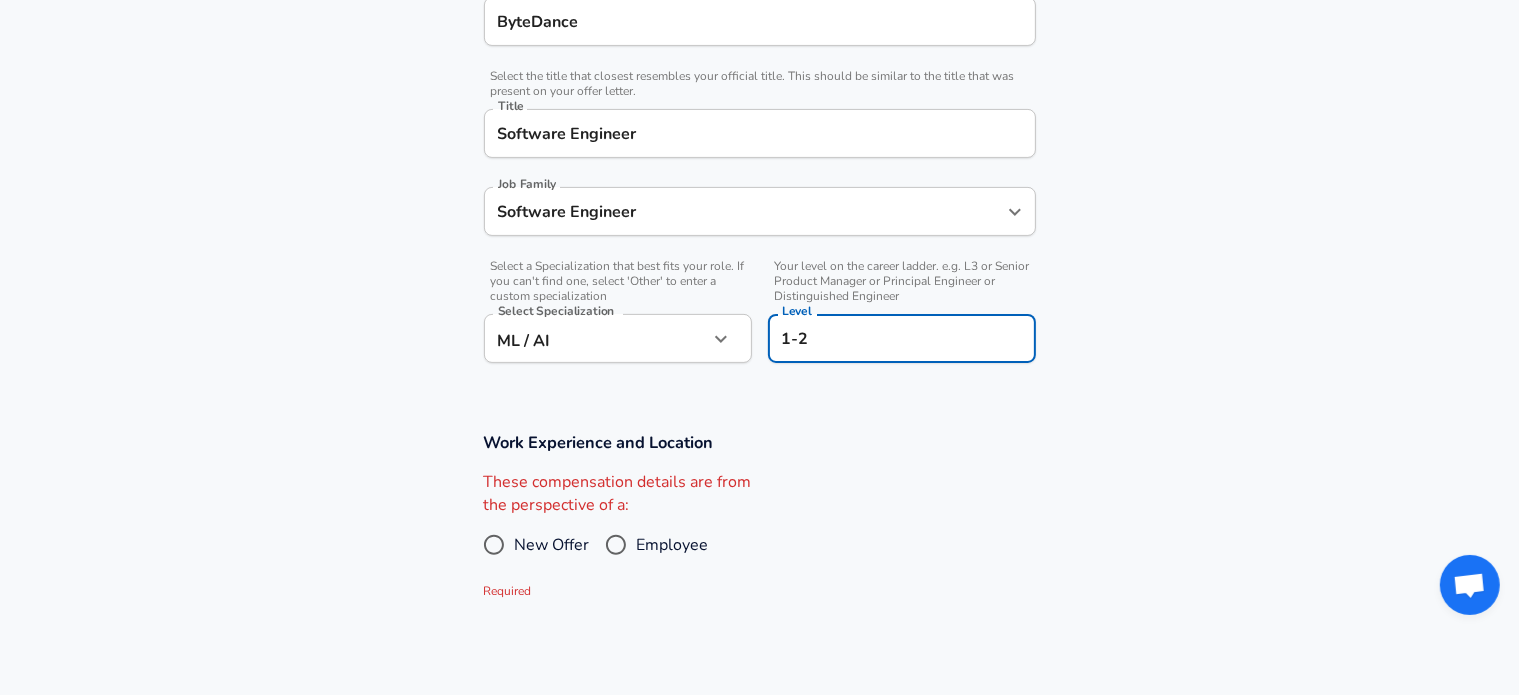 scroll, scrollTop: 447, scrollLeft: 0, axis: vertical 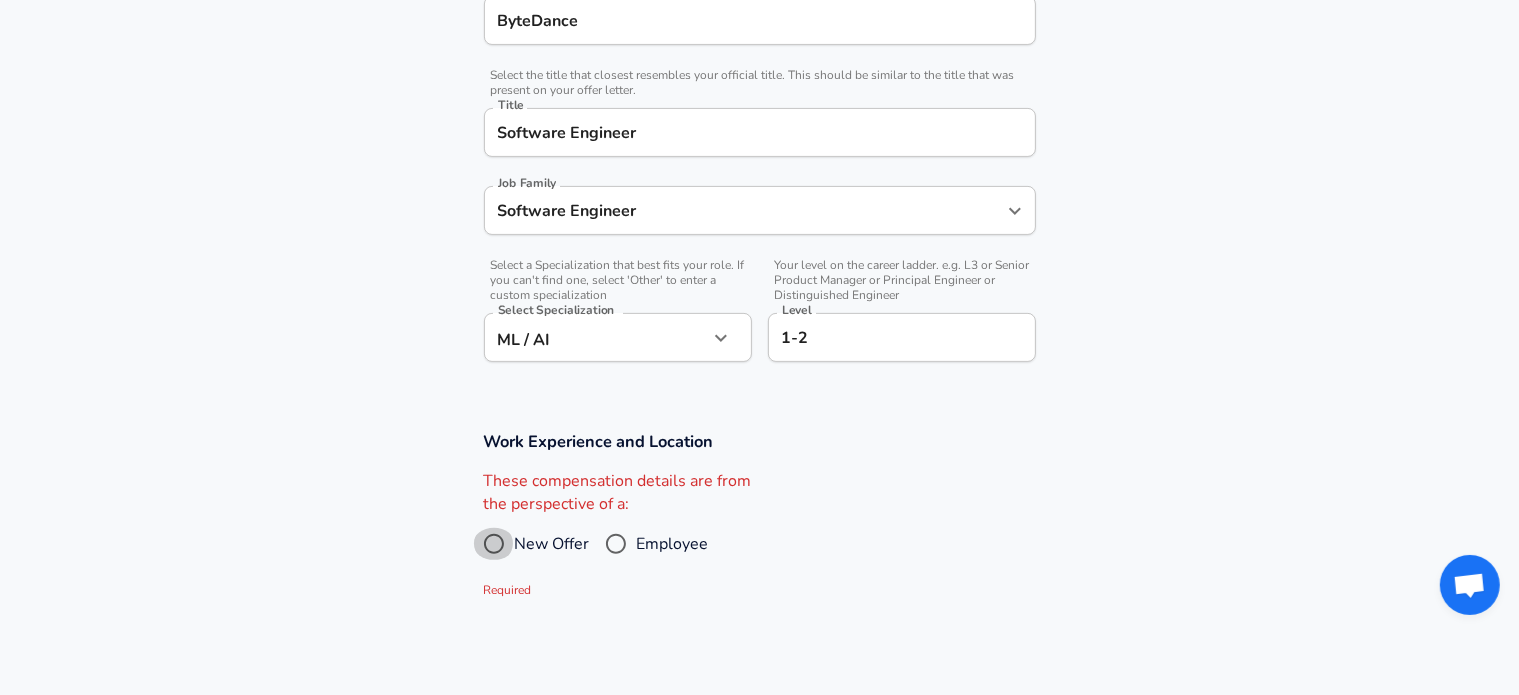 click on "New Offer" at bounding box center [494, 544] 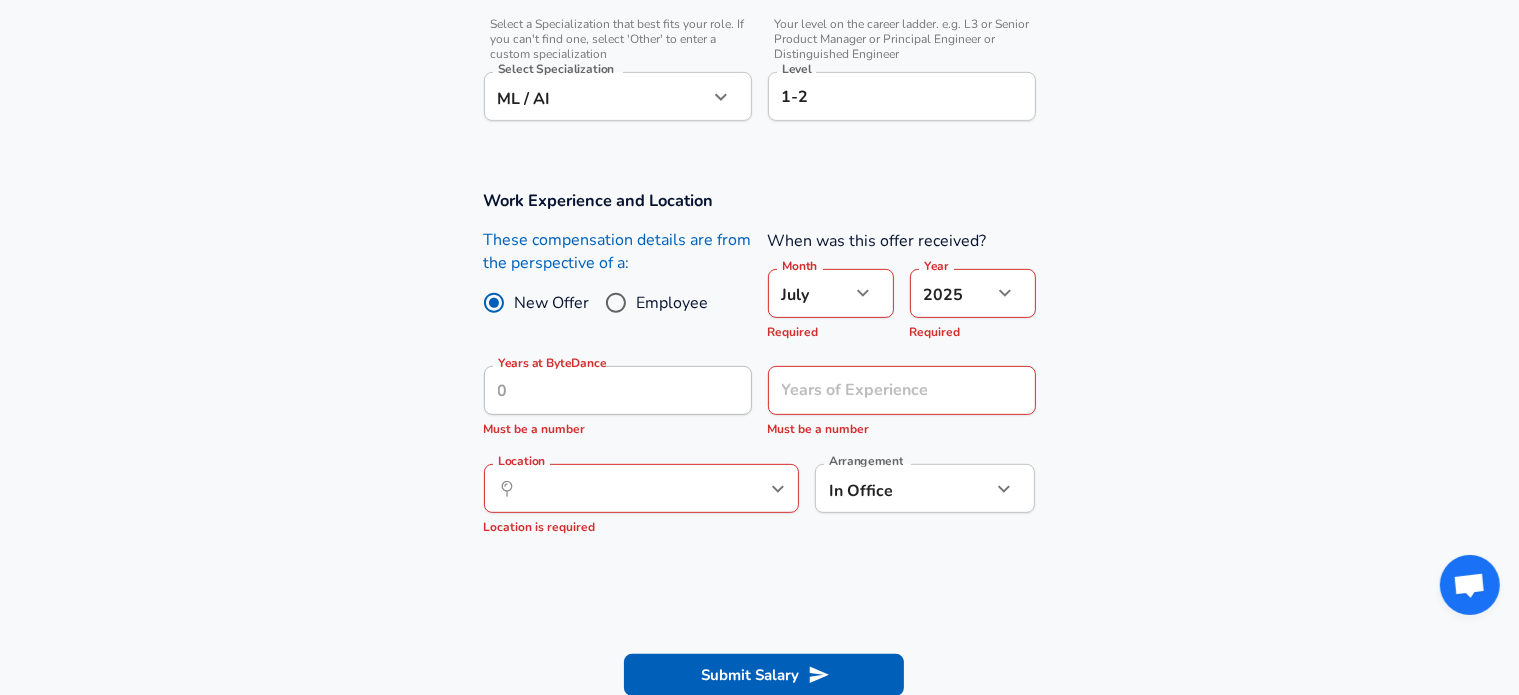 scroll, scrollTop: 684, scrollLeft: 0, axis: vertical 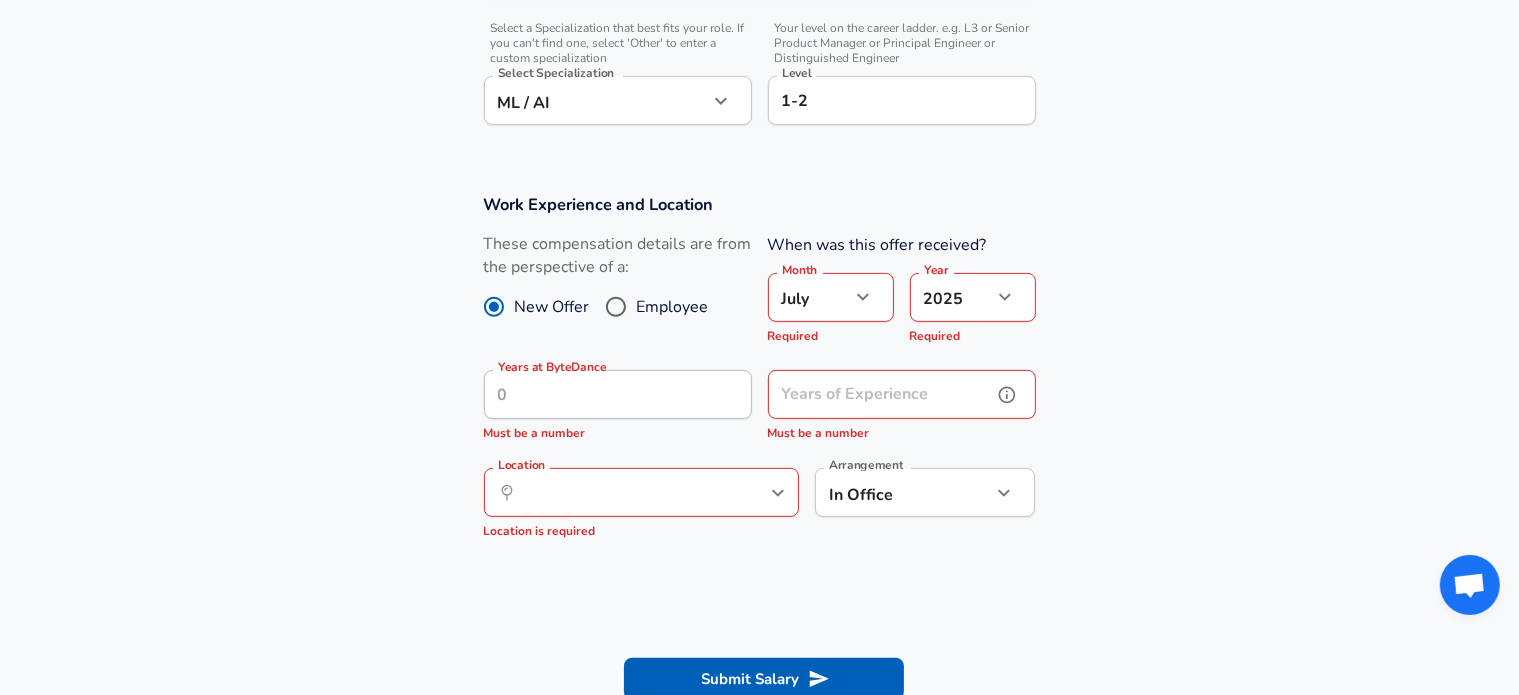 click on "Years of Experience" at bounding box center [880, 394] 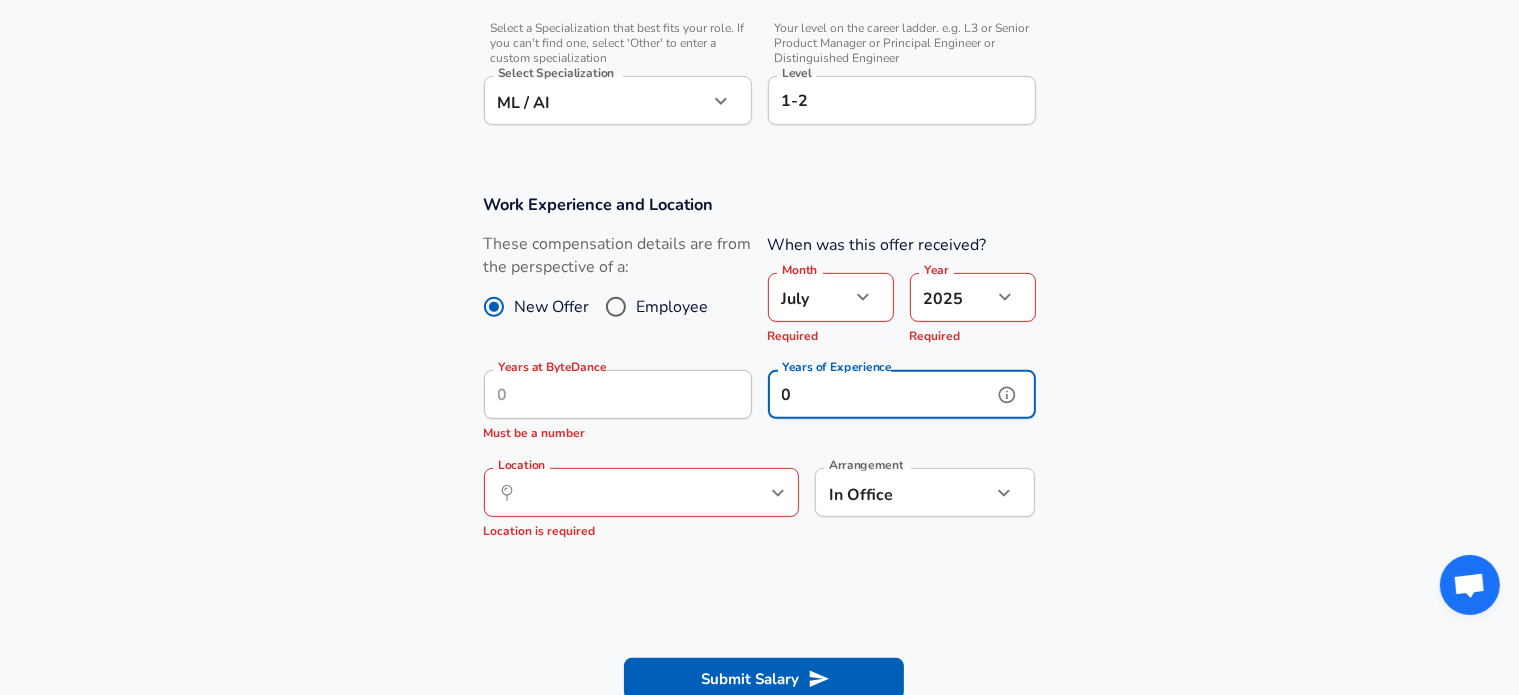 type on "0" 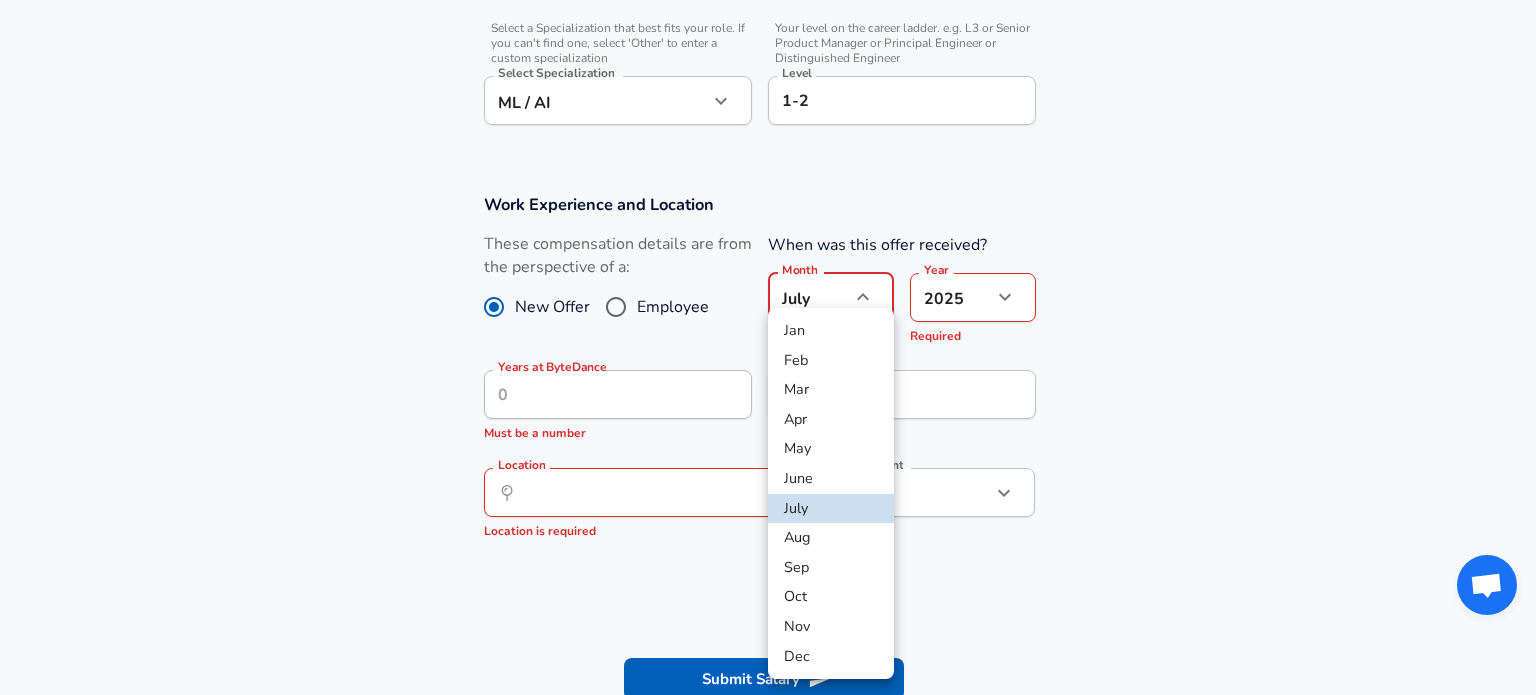 click on "Restart Add Your Salary Upload your offer letter   to verify your submission Enhance Privacy and Anonymity No Automatically hides specific fields until there are enough submissions to safely display the full details.   More Details Based on your submission and the data points that we have already collected, we will automatically hide and anonymize specific fields if there aren't enough data points to remain sufficiently anonymous. Company & Title Information   Enter the company you received your offer from Company ByteDance Company   Select the title that closest resembles your official title. This should be similar to the title that was present on your offer letter. Title Software Engineer Title Job Family Software Engineer Job Family   Select a Specialization that best fits your role. If you can't find one, select 'Other' to enter a custom specialization Select Specialization ML / AI ML / AI Select Specialization   Level 1-2 Level Work Experience and Location New Offer Employee When was this offer received?" at bounding box center (768, -337) 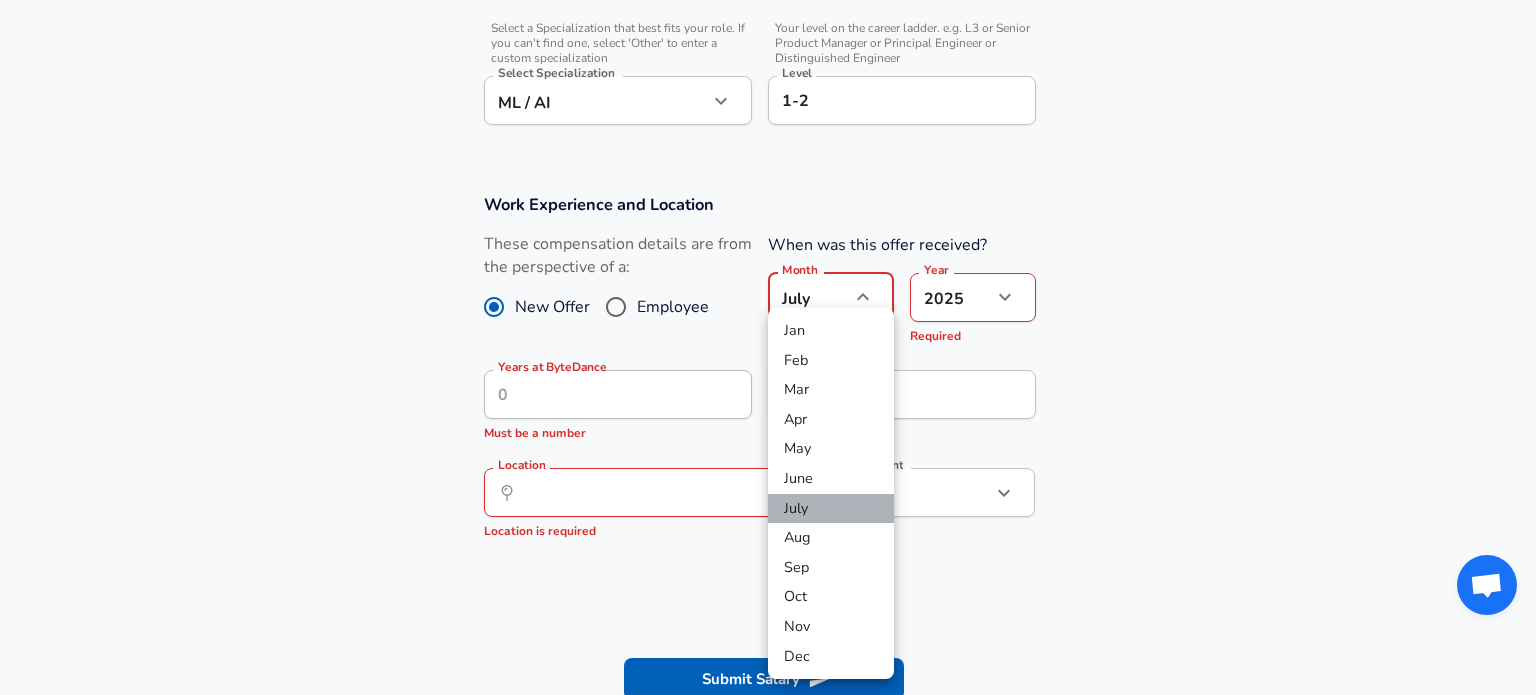 click on "July" at bounding box center [831, 509] 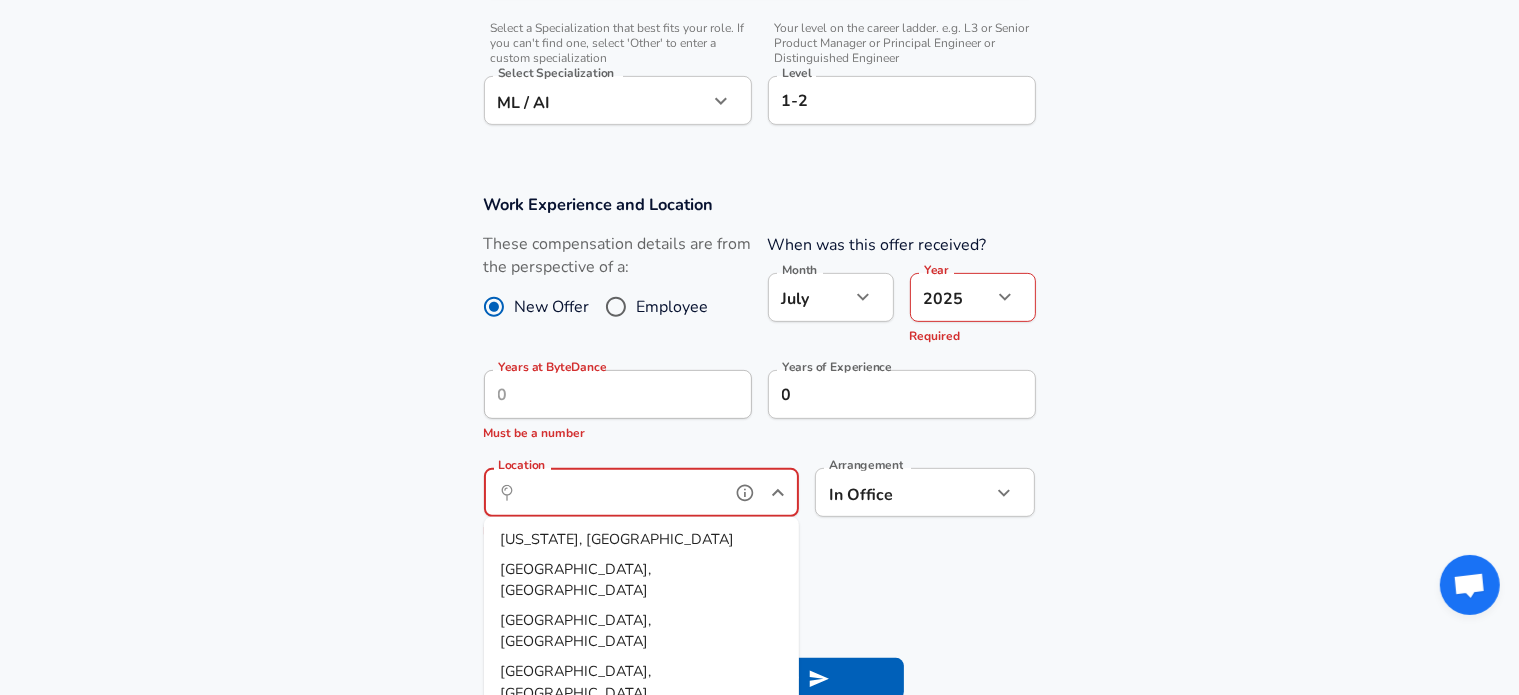 click on "Location" at bounding box center [619, 492] 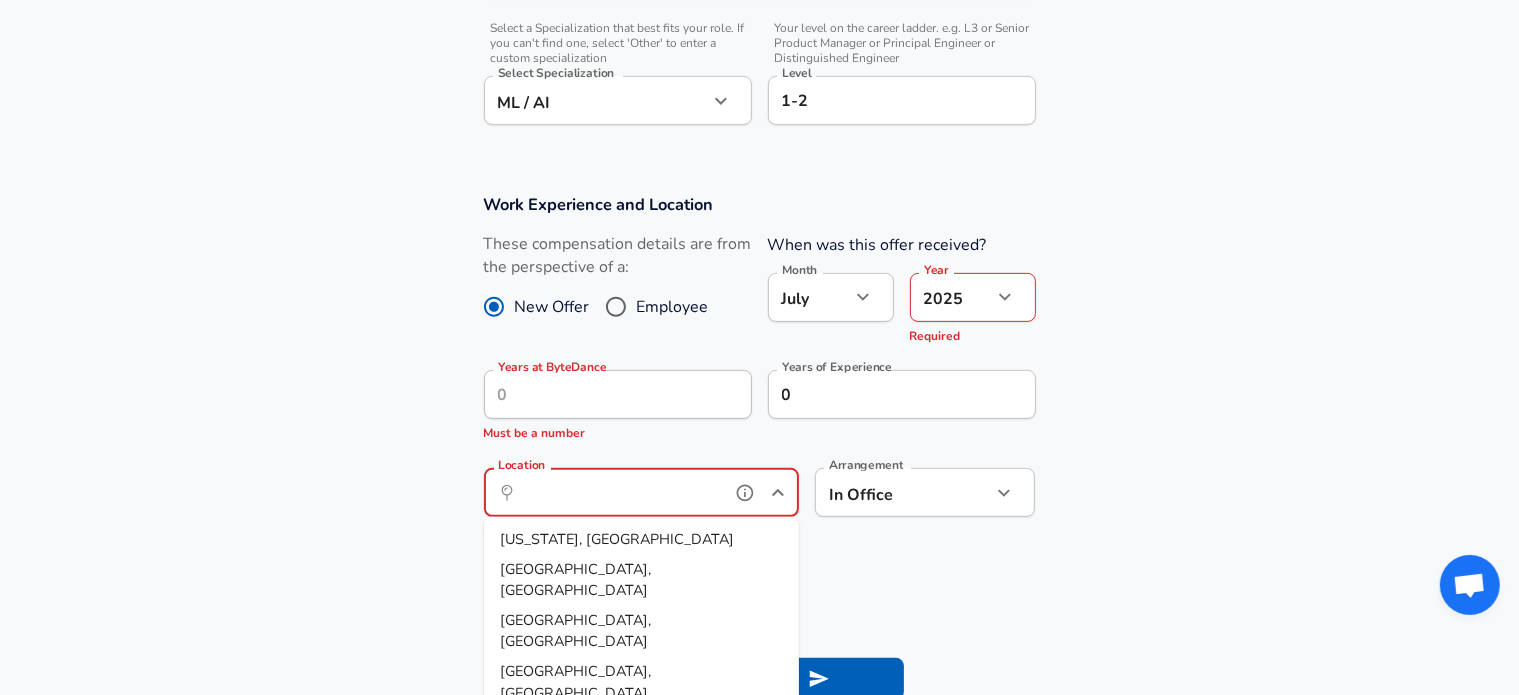 scroll, scrollTop: 63, scrollLeft: 0, axis: vertical 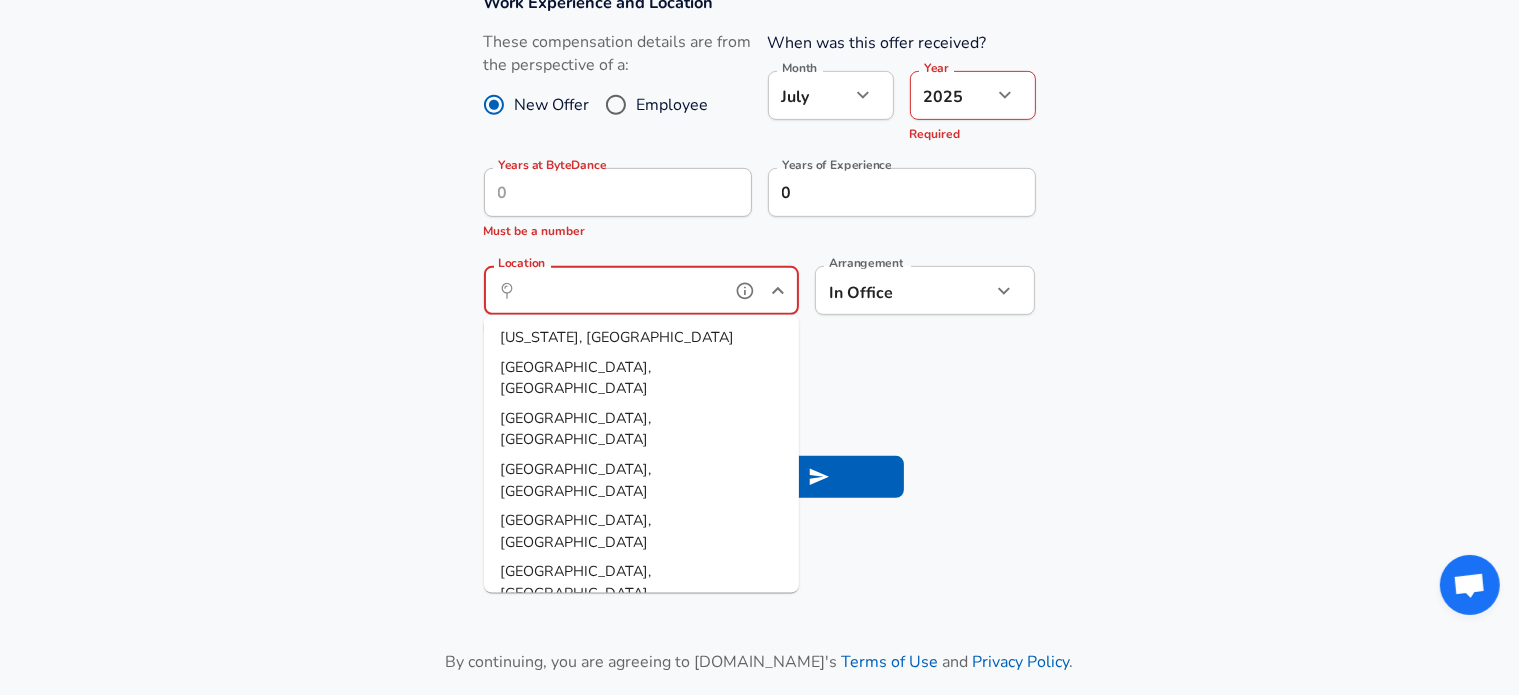 click on "[US_STATE], [GEOGRAPHIC_DATA]" at bounding box center (617, 337) 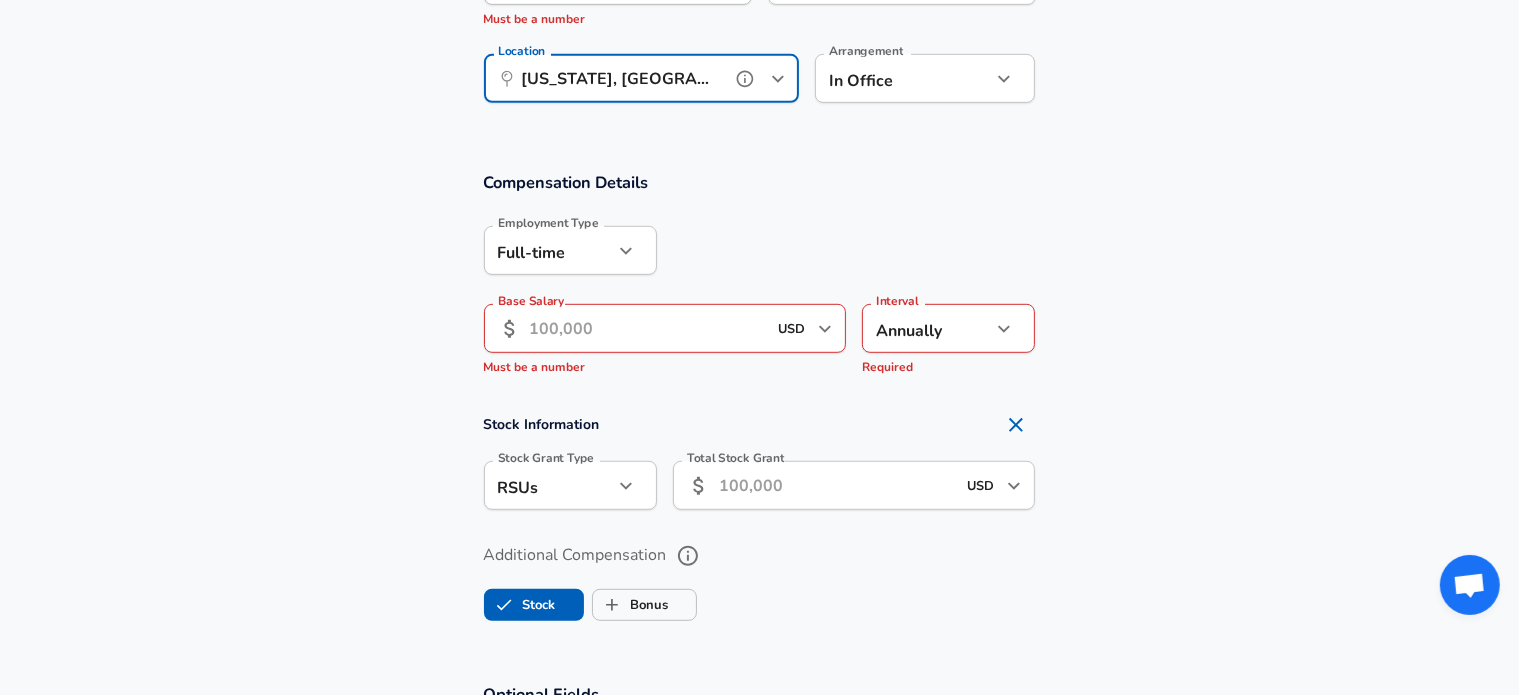 scroll, scrollTop: 1099, scrollLeft: 0, axis: vertical 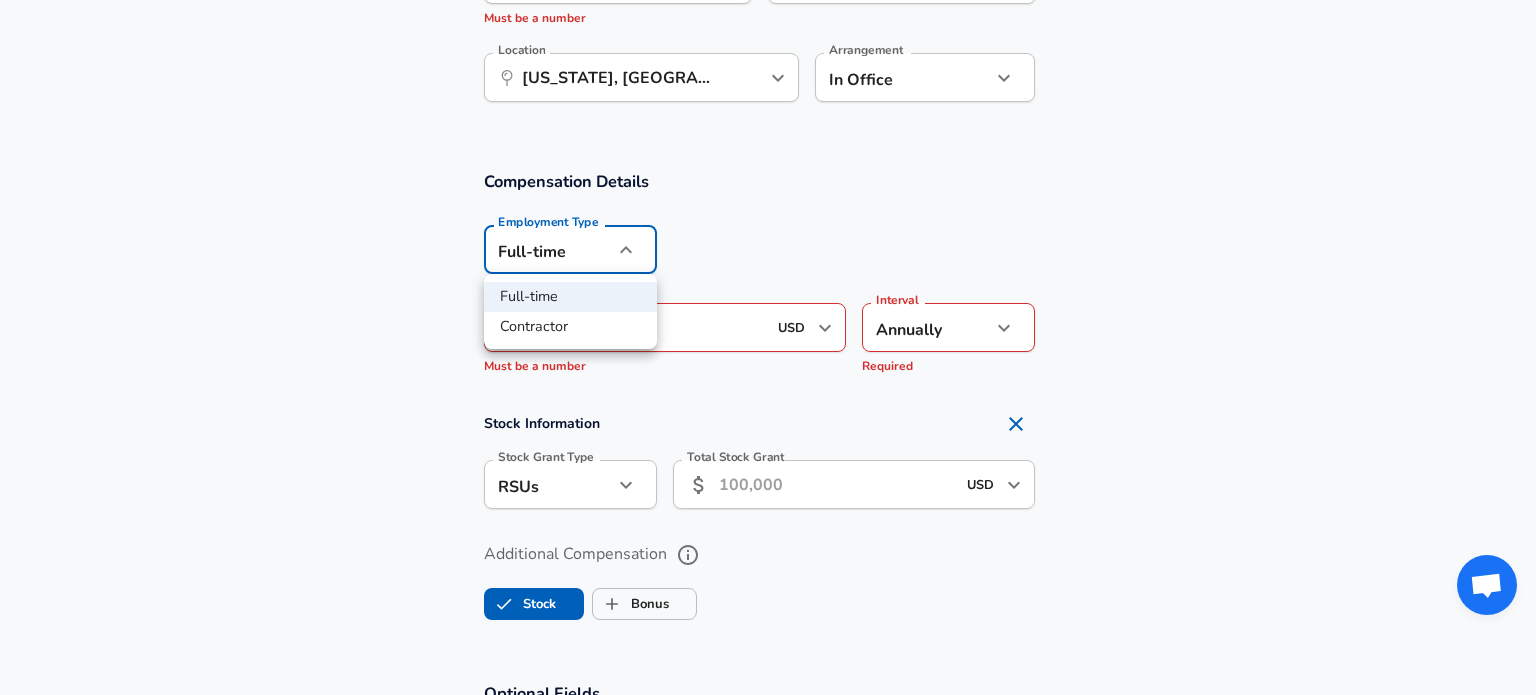 click on "Restart Add Your Salary Upload your offer letter   to verify your submission Enhance Privacy and Anonymity No Automatically hides specific fields until there are enough submissions to safely display the full details.   More Details Based on your submission and the data points that we have already collected, we will automatically hide and anonymize specific fields if there aren't enough data points to remain sufficiently anonymous. Company & Title Information   Enter the company you received your offer from Company ByteDance Company   Select the title that closest resembles your official title. This should be similar to the title that was present on your offer letter. Title Software Engineer Title Job Family Software Engineer Job Family   Select a Specialization that best fits your role. If you can't find one, select 'Other' to enter a custom specialization Select Specialization ML / AI ML / AI Select Specialization   Level 1-2 Level Work Experience and Location New Offer Employee When was this offer received?" at bounding box center [768, -752] 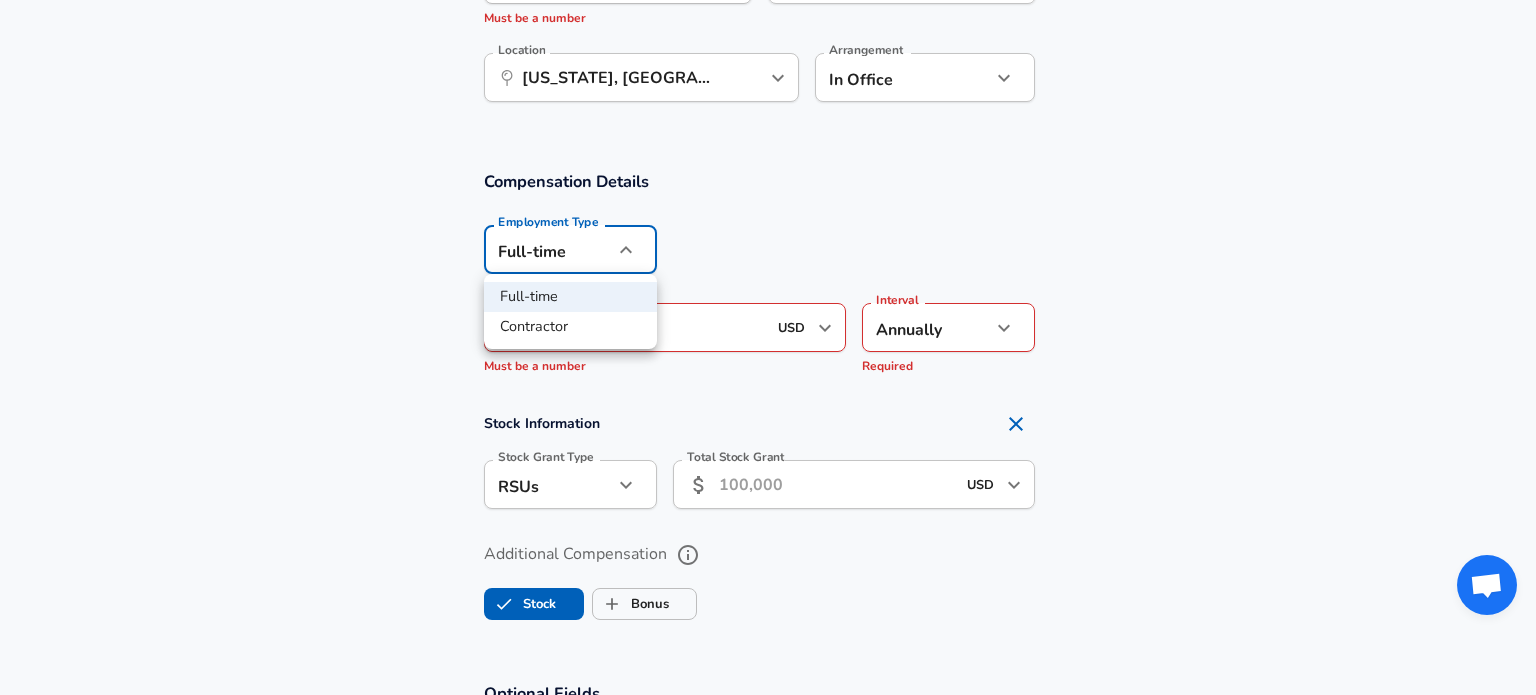 click at bounding box center (768, 347) 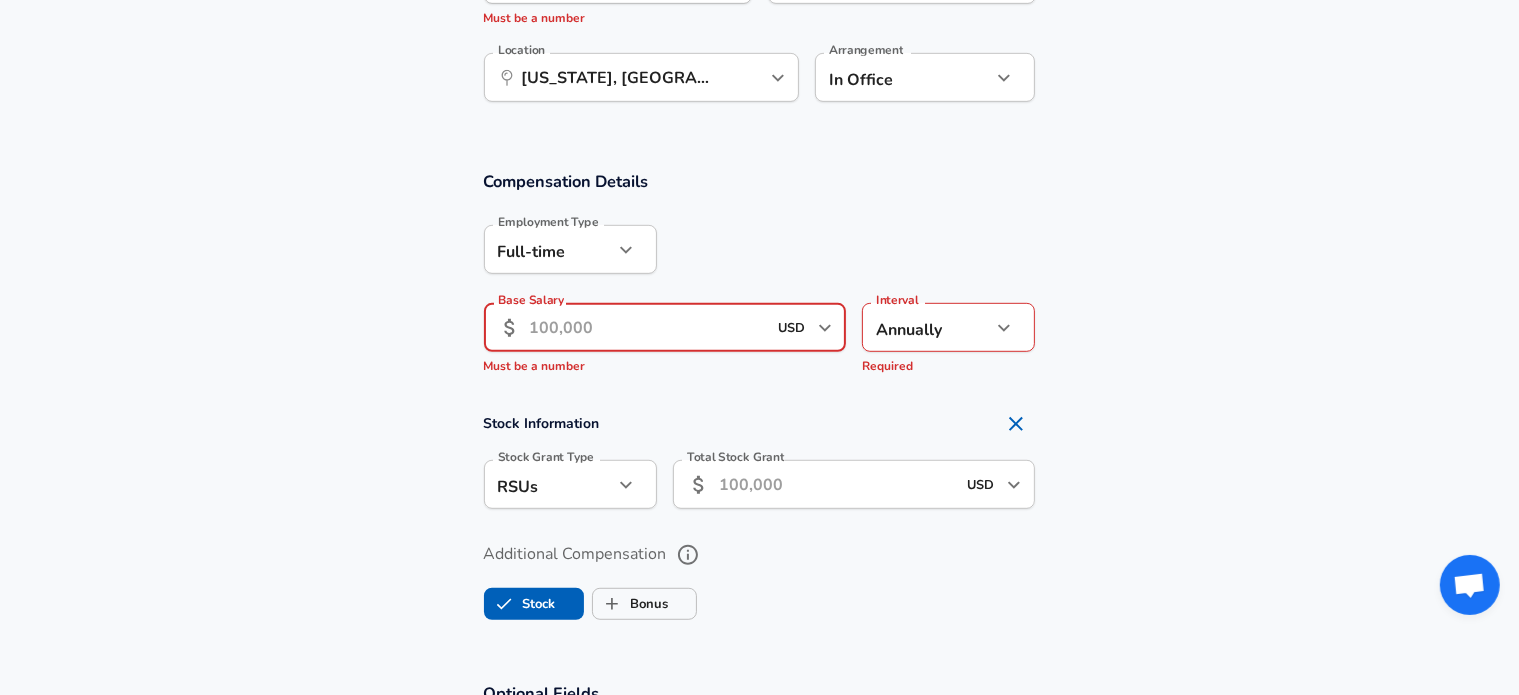click on "Base Salary" at bounding box center (648, 327) 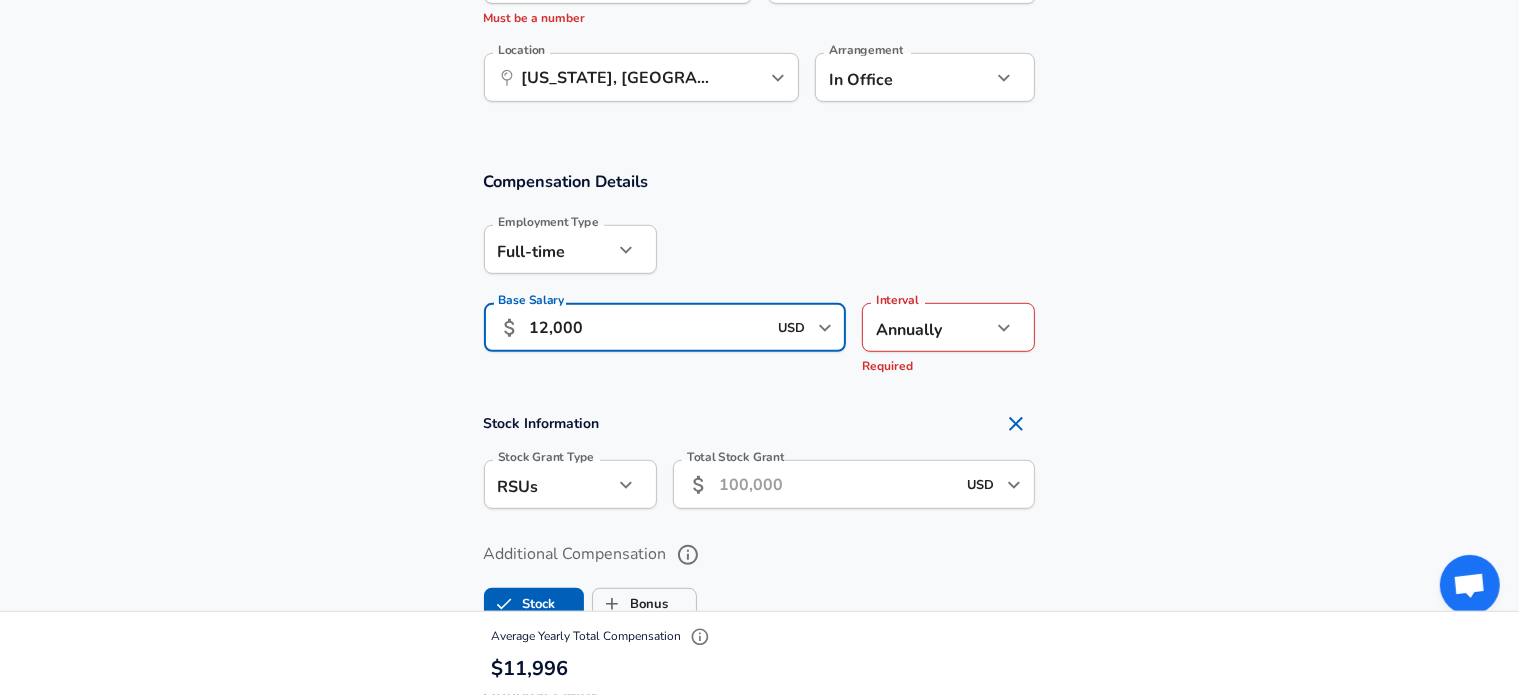 type on "12,000" 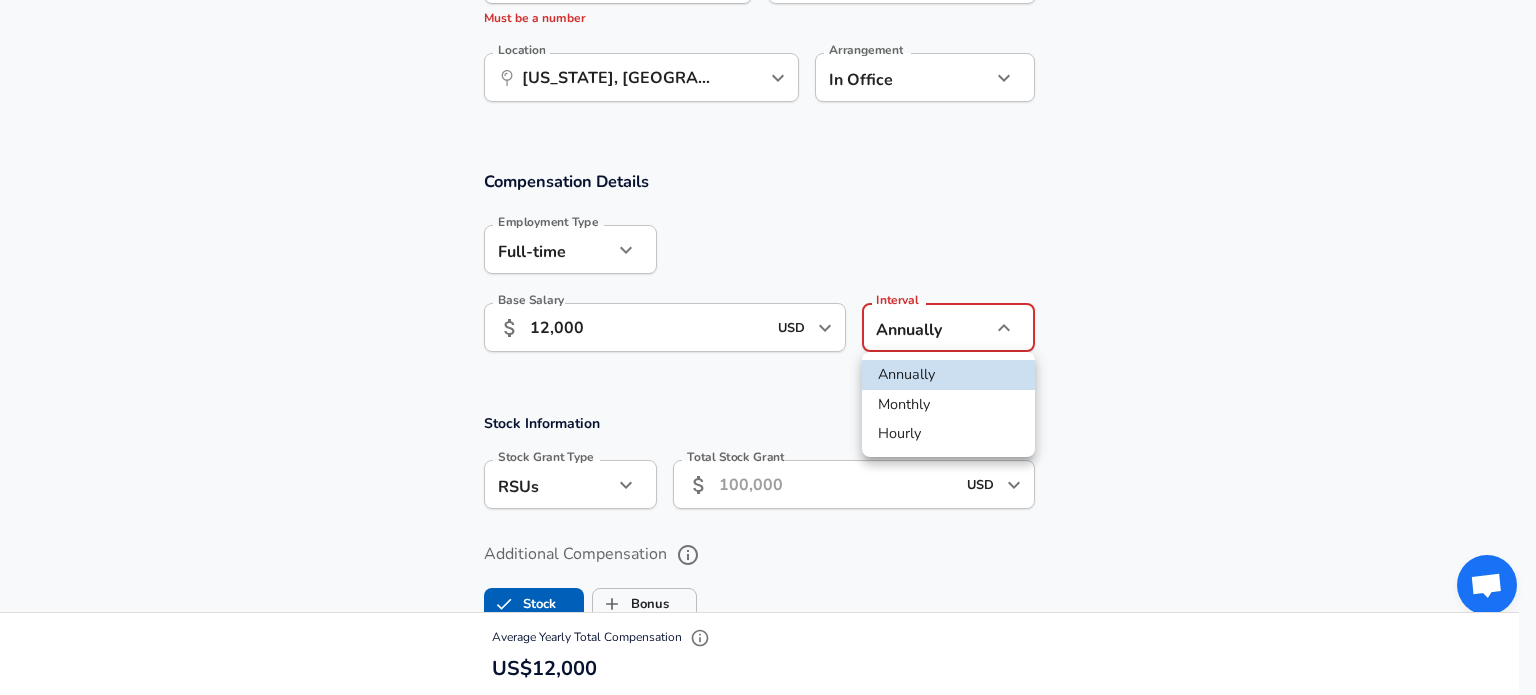 click on "Restart Add Your Salary Upload your offer letter   to verify your submission Enhance Privacy and Anonymity No Automatically hides specific fields until there are enough submissions to safely display the full details.   More Details Based on your submission and the data points that we have already collected, we will automatically hide and anonymize specific fields if there aren't enough data points to remain sufficiently anonymous. Company & Title Information   Enter the company you received your offer from Company ByteDance Company   Select the title that closest resembles your official title. This should be similar to the title that was present on your offer letter. Title Software Engineer Title Job Family Software Engineer Job Family   Select a Specialization that best fits your role. If you can't find one, select 'Other' to enter a custom specialization Select Specialization ML / AI ML / AI Select Specialization   Level 1-2 Level Work Experience and Location New Offer Employee When was this offer received?" at bounding box center [768, -752] 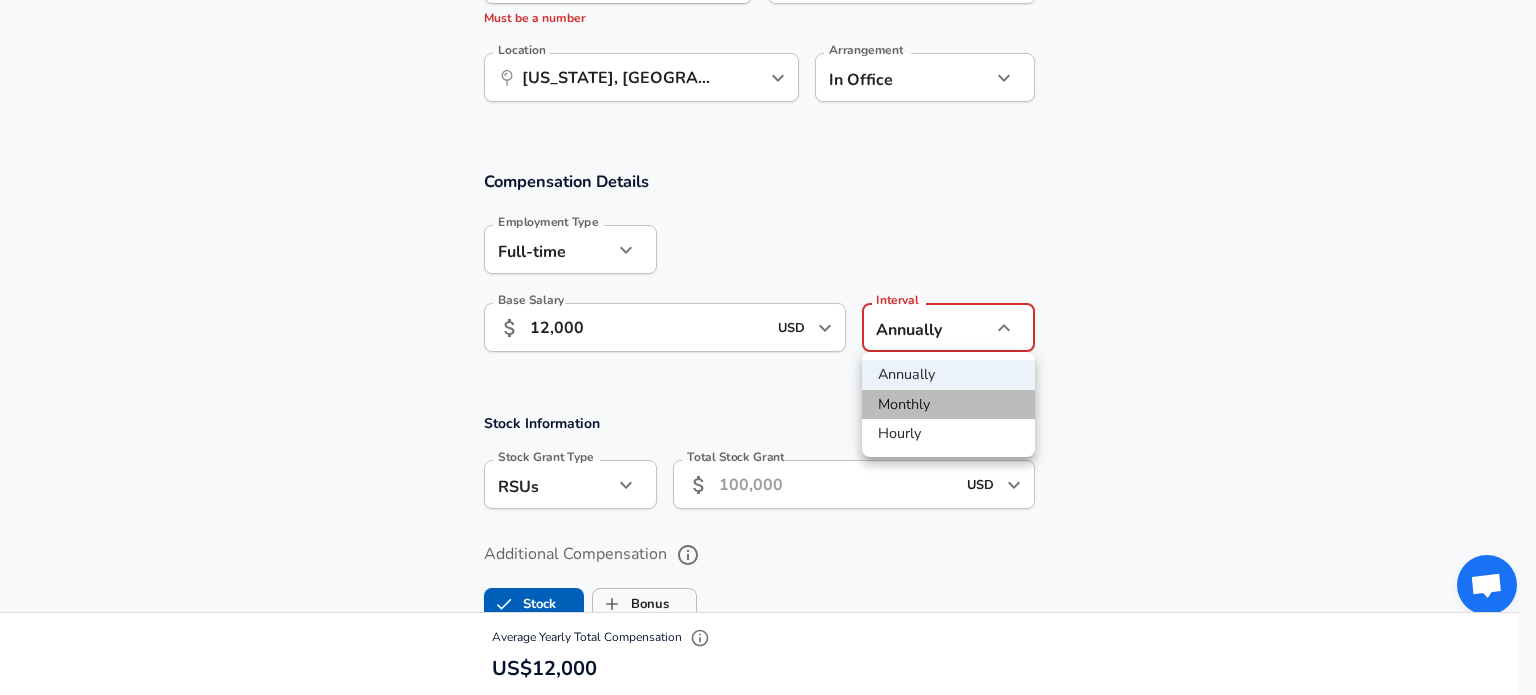 click on "Monthly" at bounding box center [948, 405] 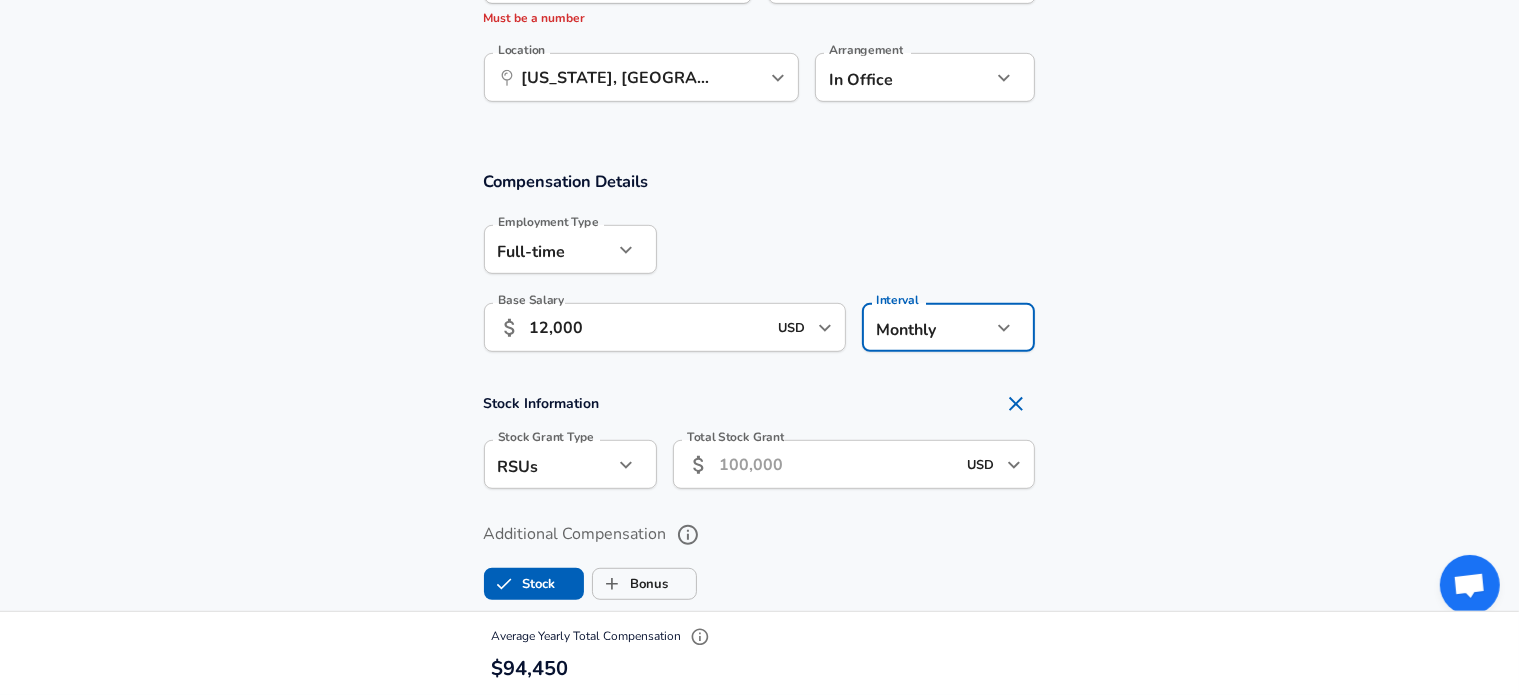 click on "USD ​ Required" at bounding box center (806, 327) 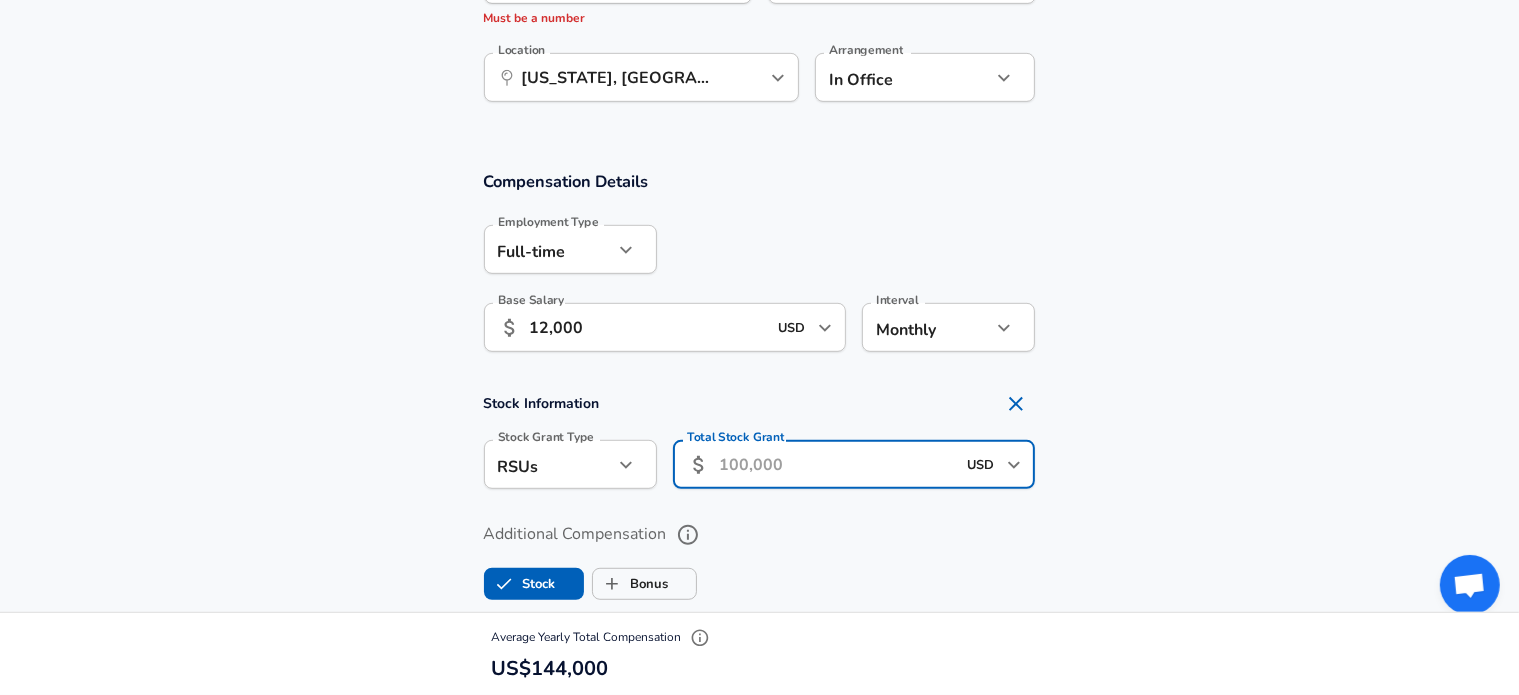 click on "Total Stock Grant" at bounding box center (837, 464) 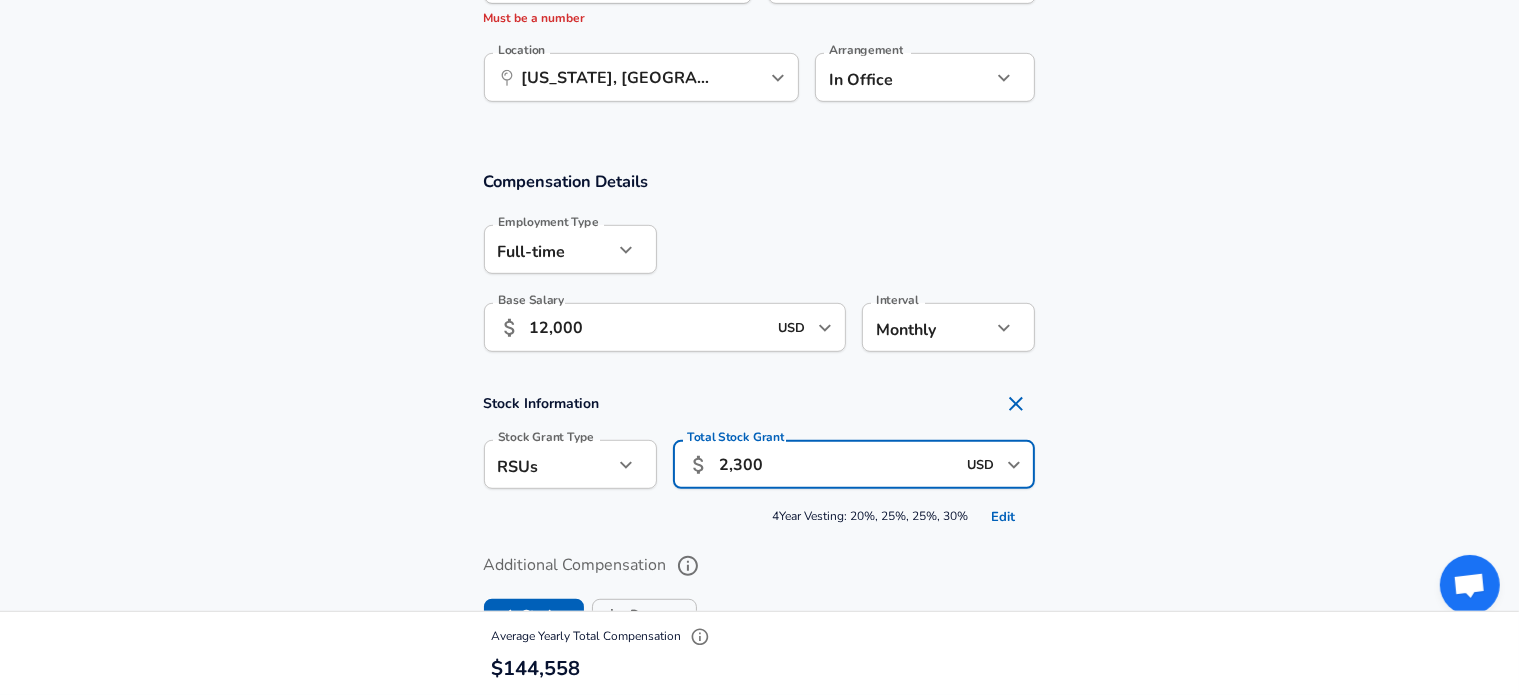 type on "2,300" 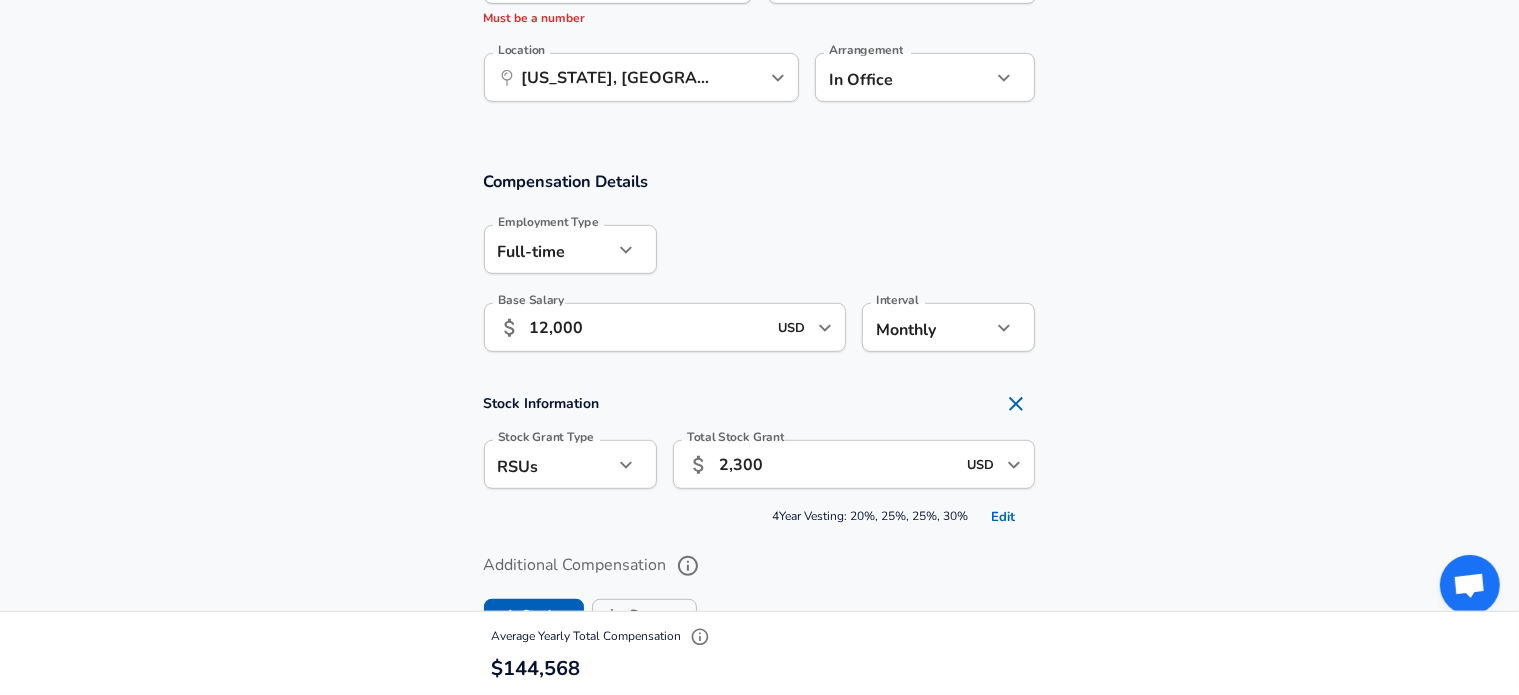 click on "Additional Compensation" at bounding box center [760, 566] 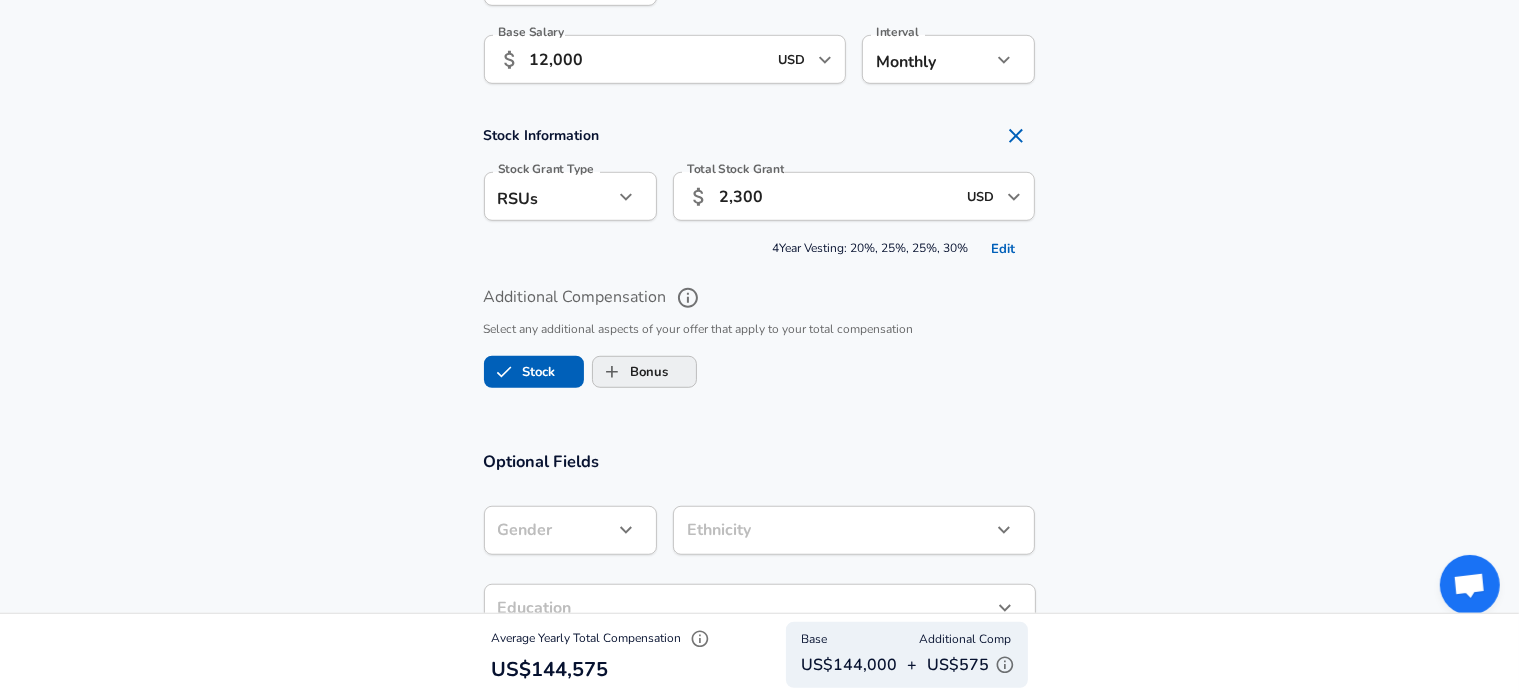 scroll, scrollTop: 1367, scrollLeft: 0, axis: vertical 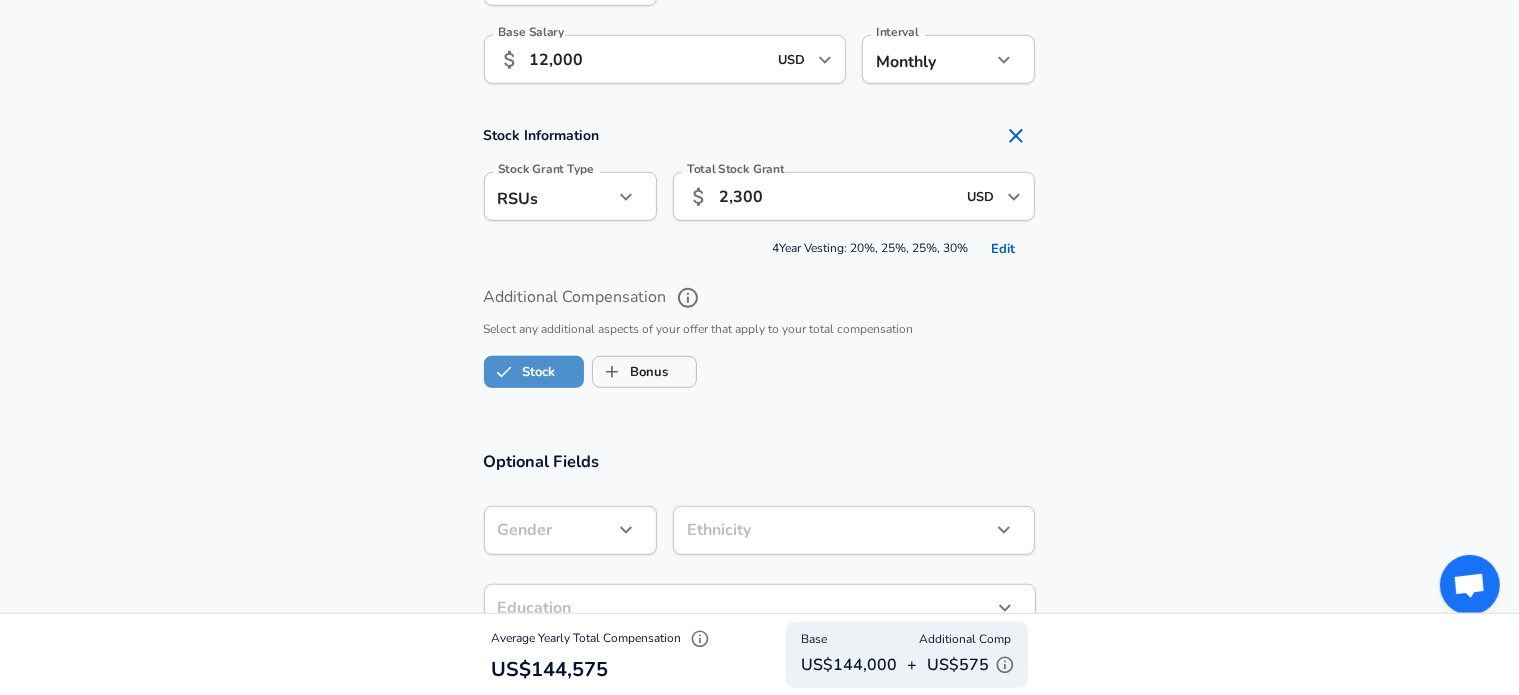 click on "Stock" at bounding box center [520, 372] 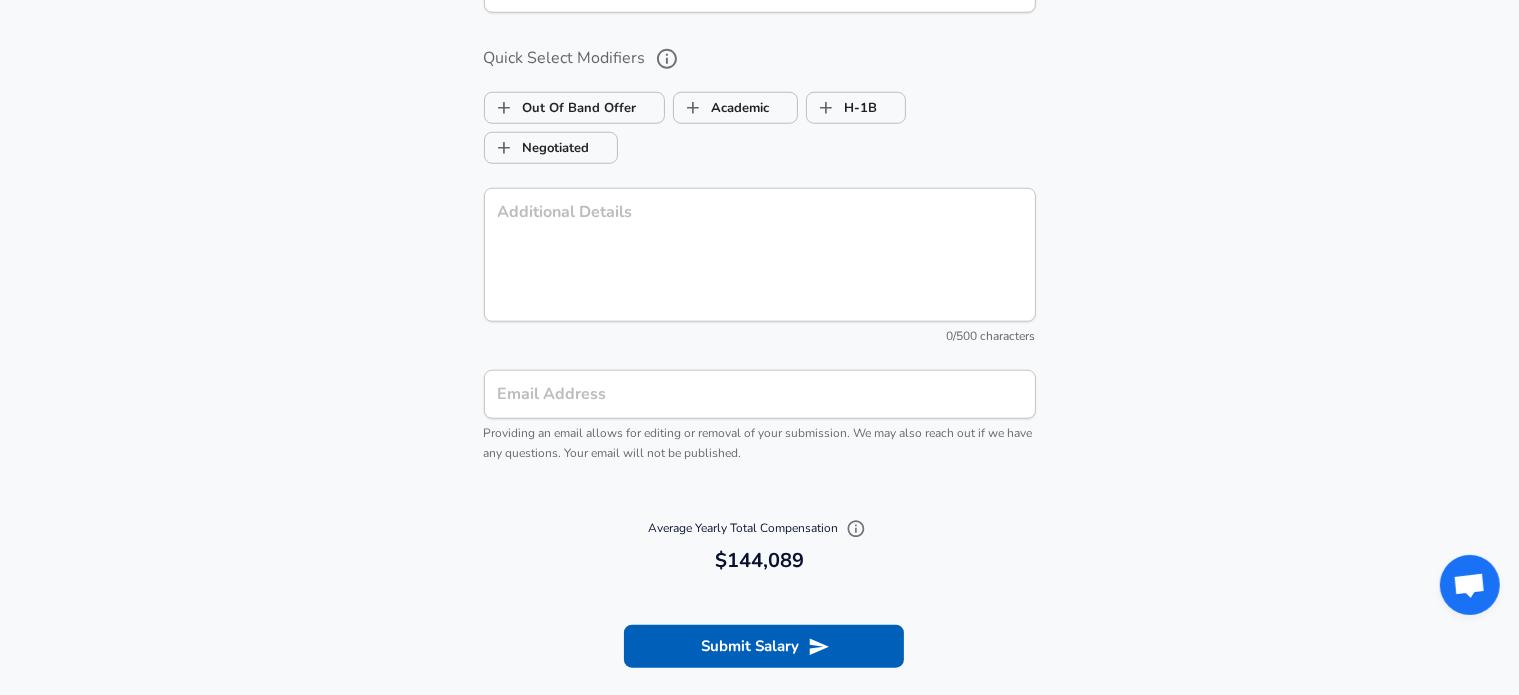 scroll, scrollTop: 1822, scrollLeft: 0, axis: vertical 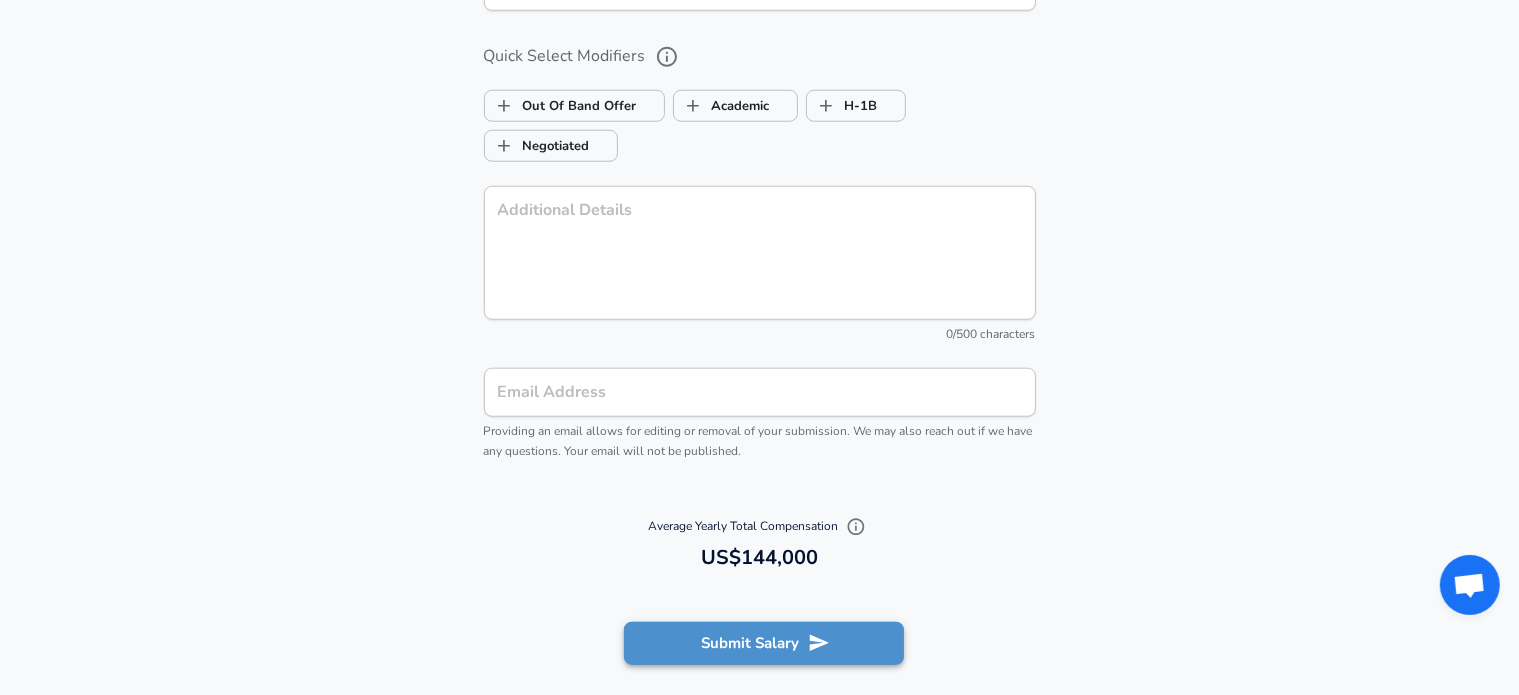 click 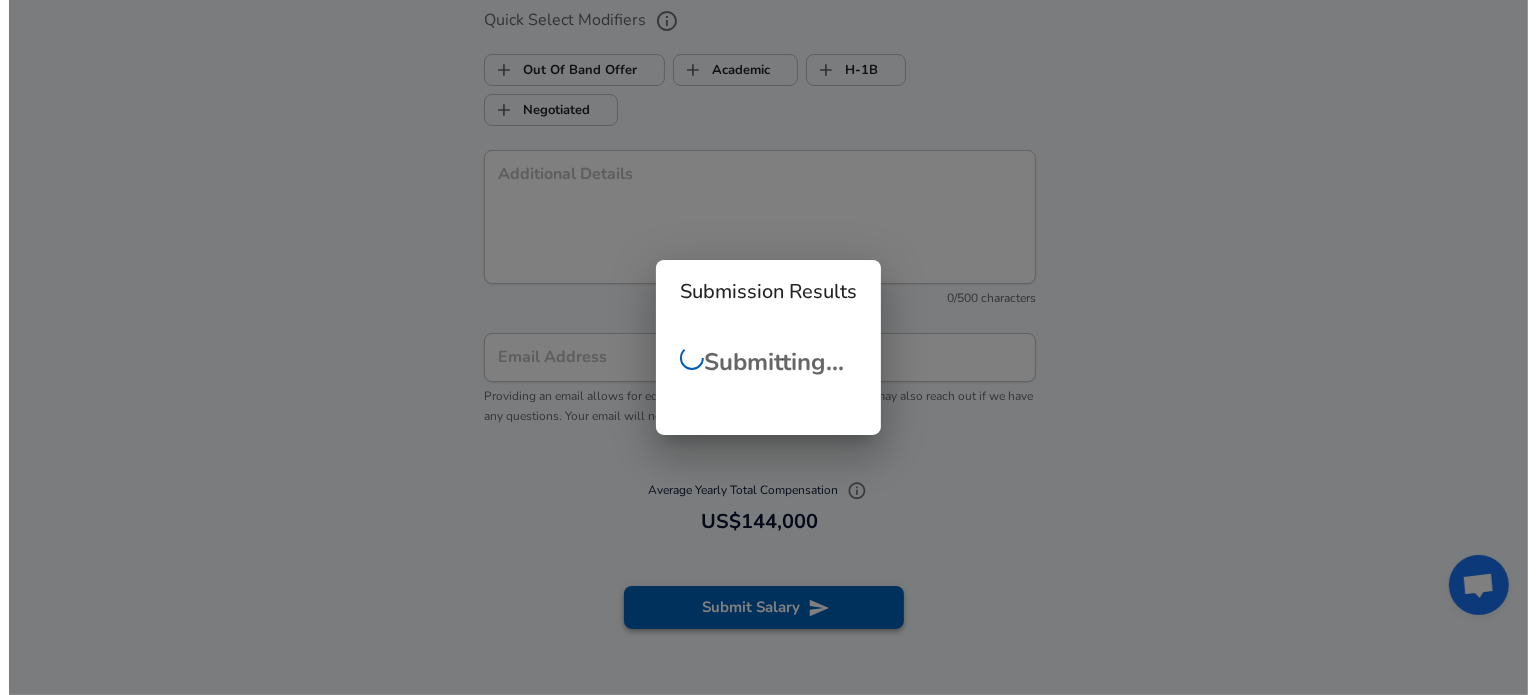 scroll, scrollTop: 1786, scrollLeft: 0, axis: vertical 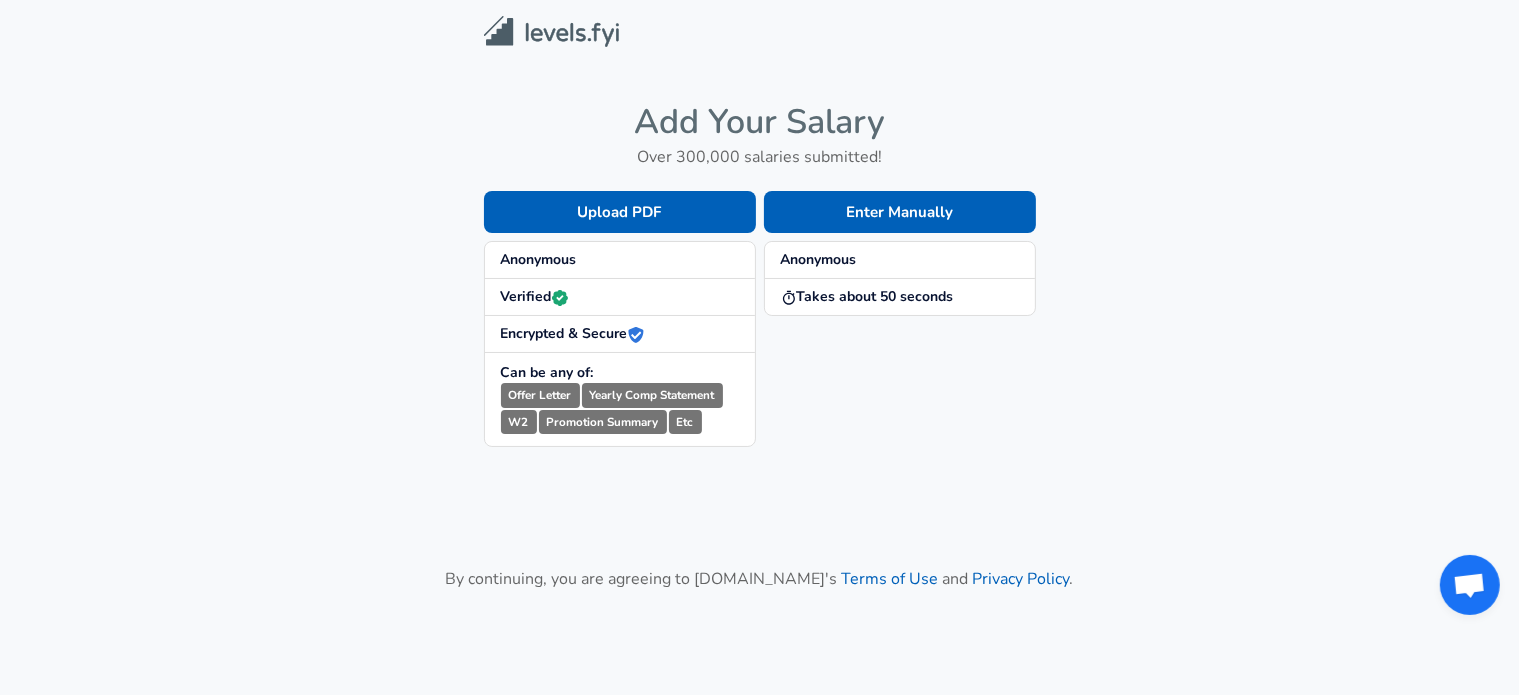click on "Add Your Salary Over 300,000 salaries submitted! Upload PDF Anonymous Verified   Encrypted & Secure   Can be any of: Offer Letter Yearly Comp Statement W2 Promotion Summary Etc Enter Manually Anonymous  Takes about 50 seconds By continuing, you are agreeing to Levels.fyi's   Terms of Use   and   Privacy Policy ." at bounding box center (759, 355) 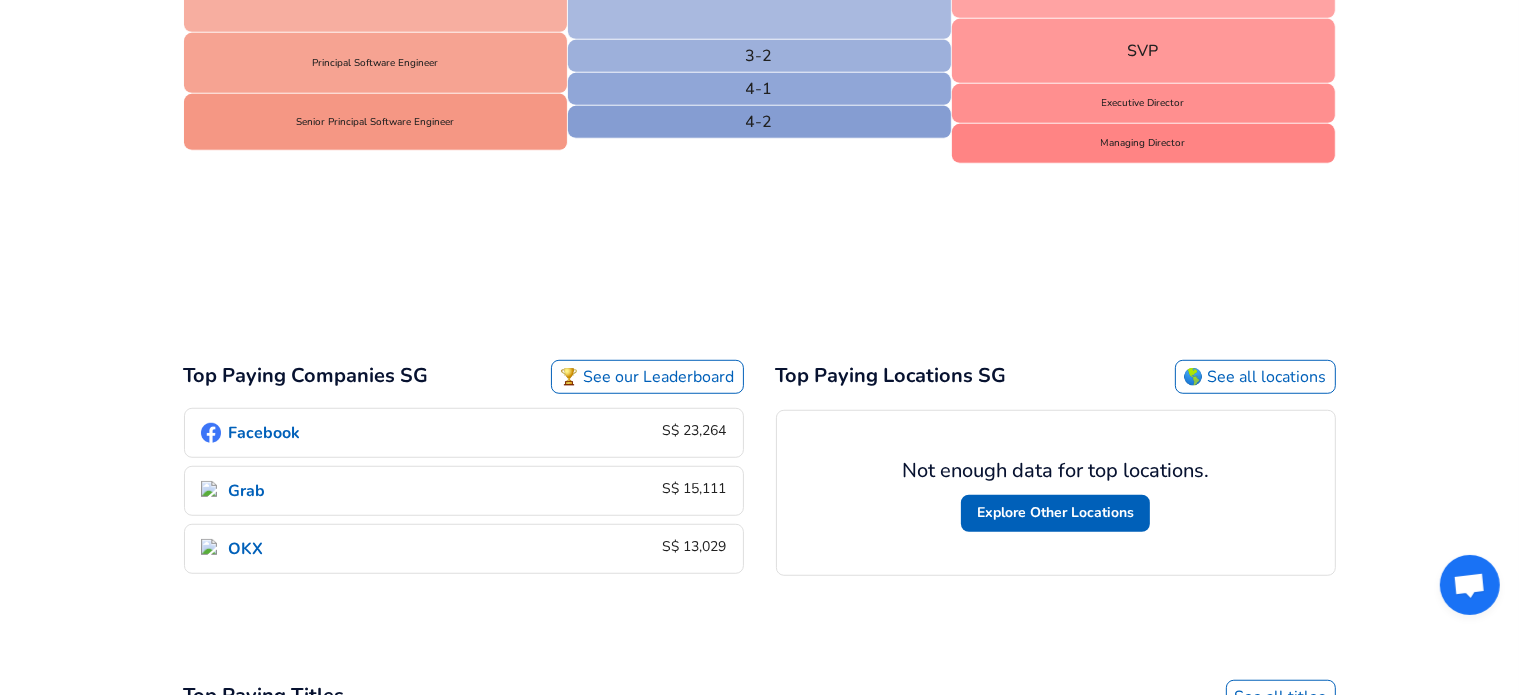 scroll, scrollTop: 1288, scrollLeft: 0, axis: vertical 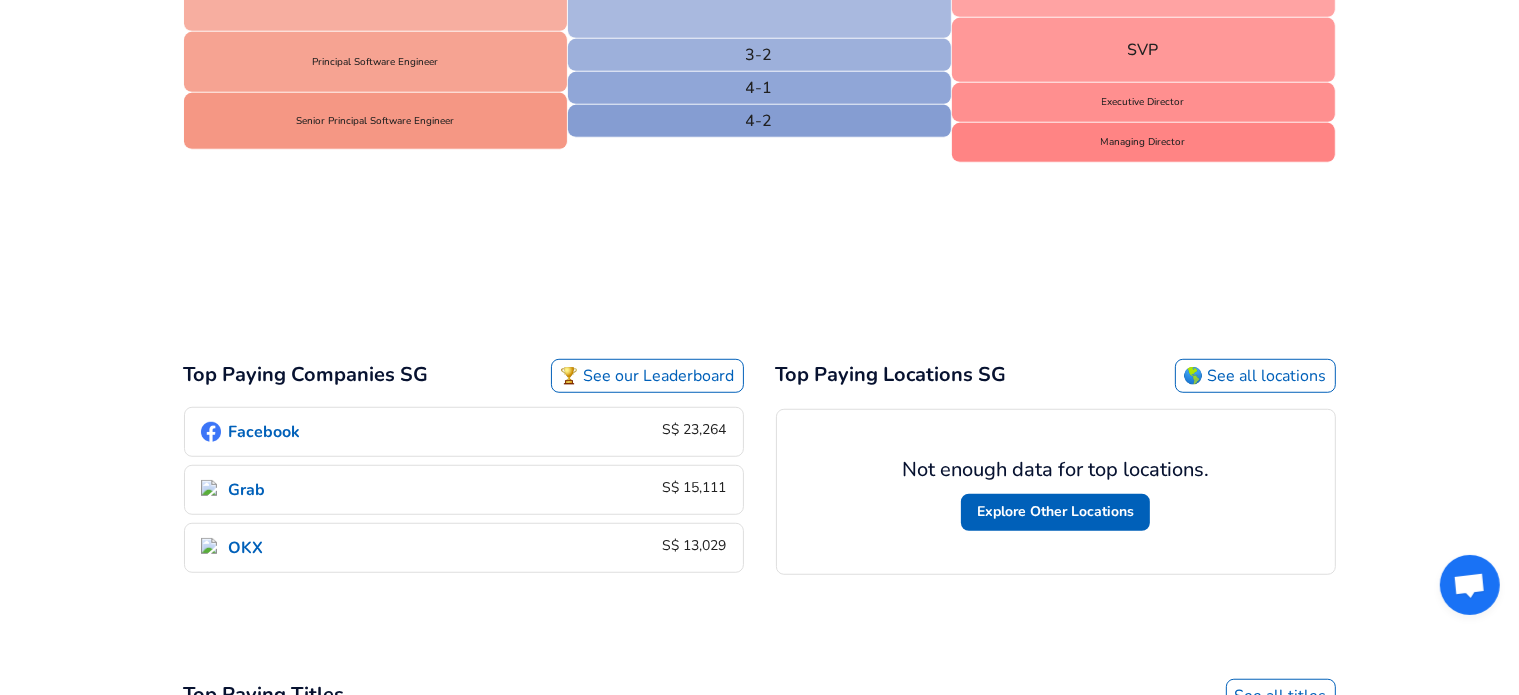 click on "Facebook S$ 23,264 Grab S$ 15,111 OKX S$ 13,029" at bounding box center (464, 490) 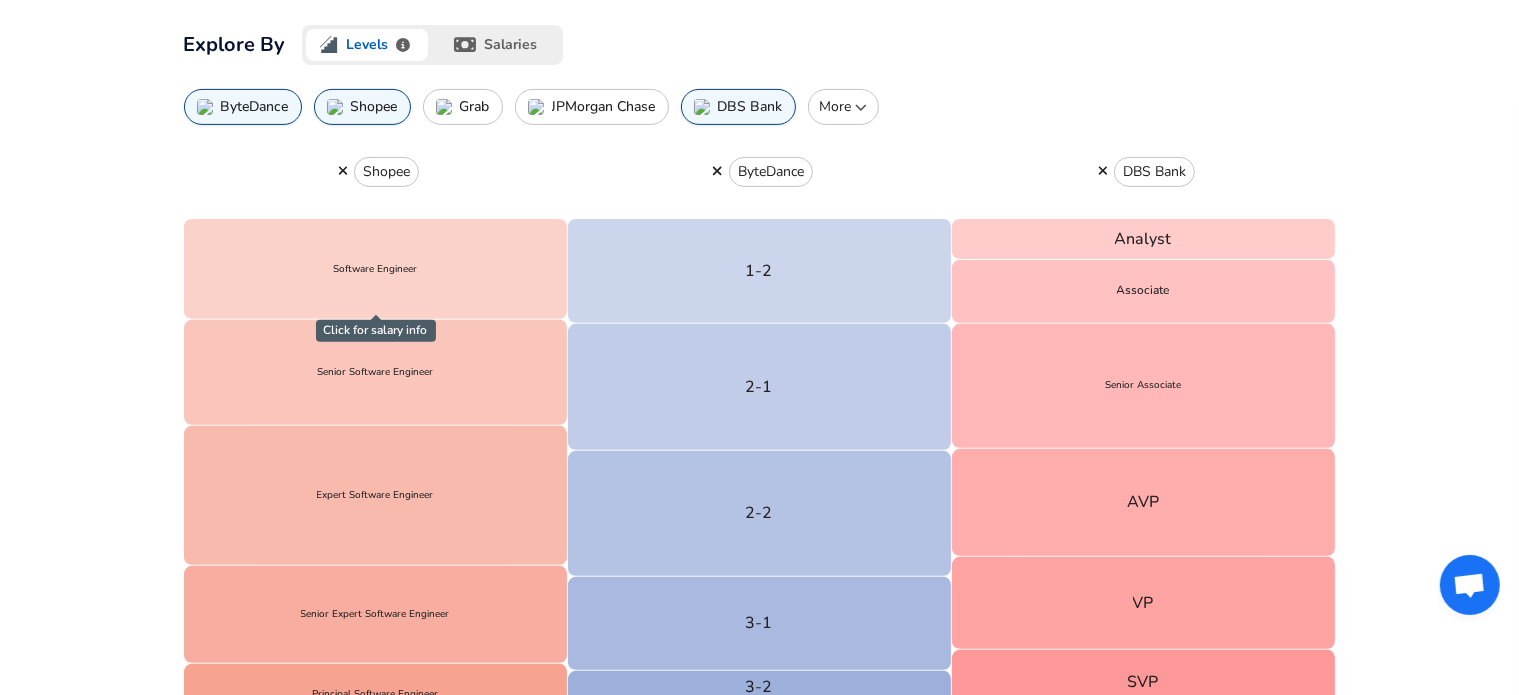 scroll, scrollTop: 660, scrollLeft: 0, axis: vertical 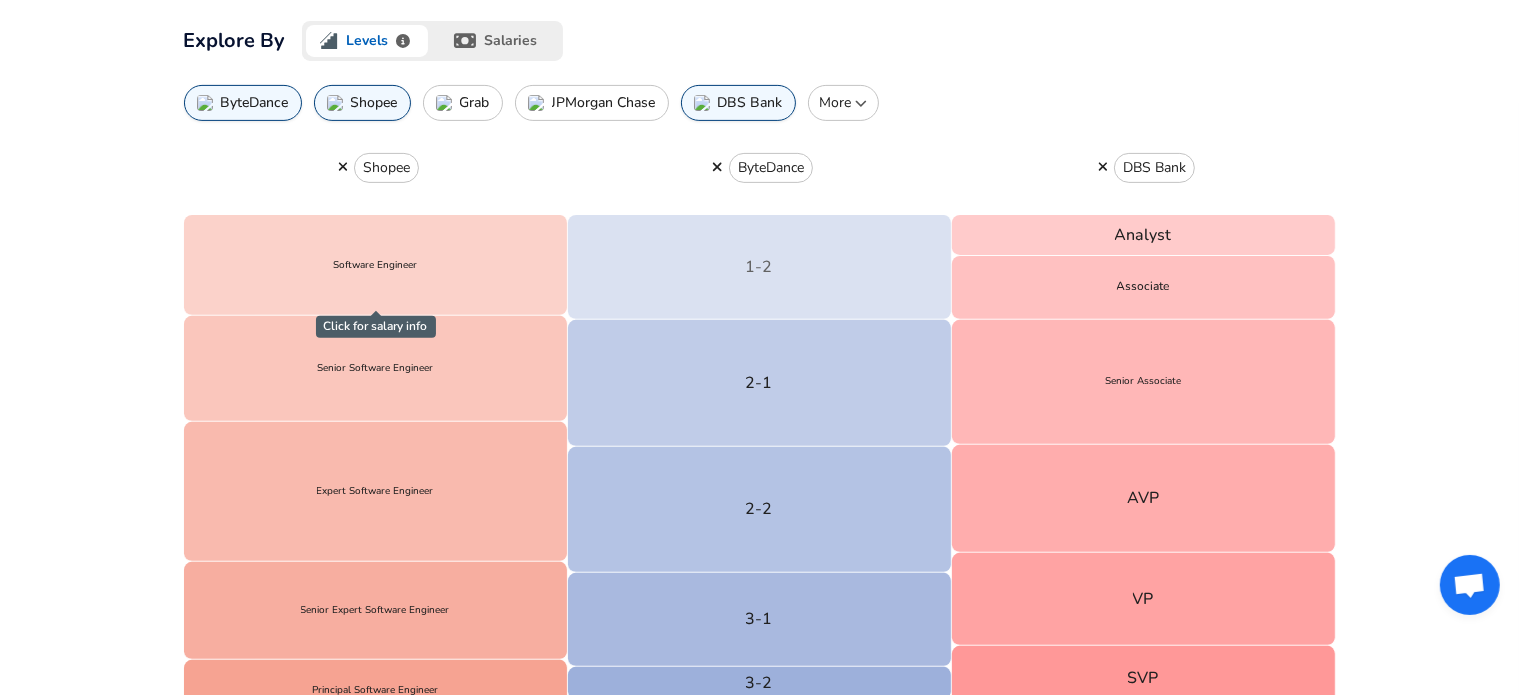 click on "1-2" at bounding box center [759, 267] 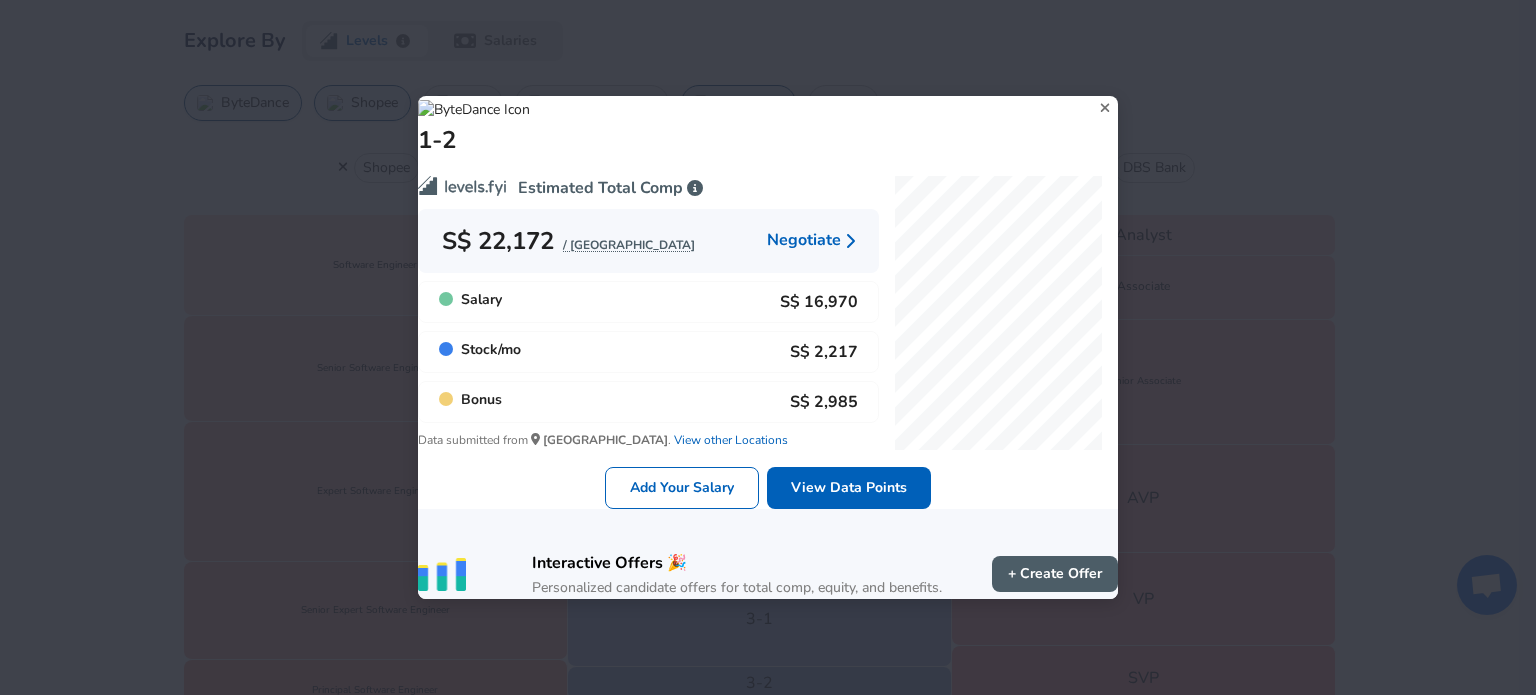click 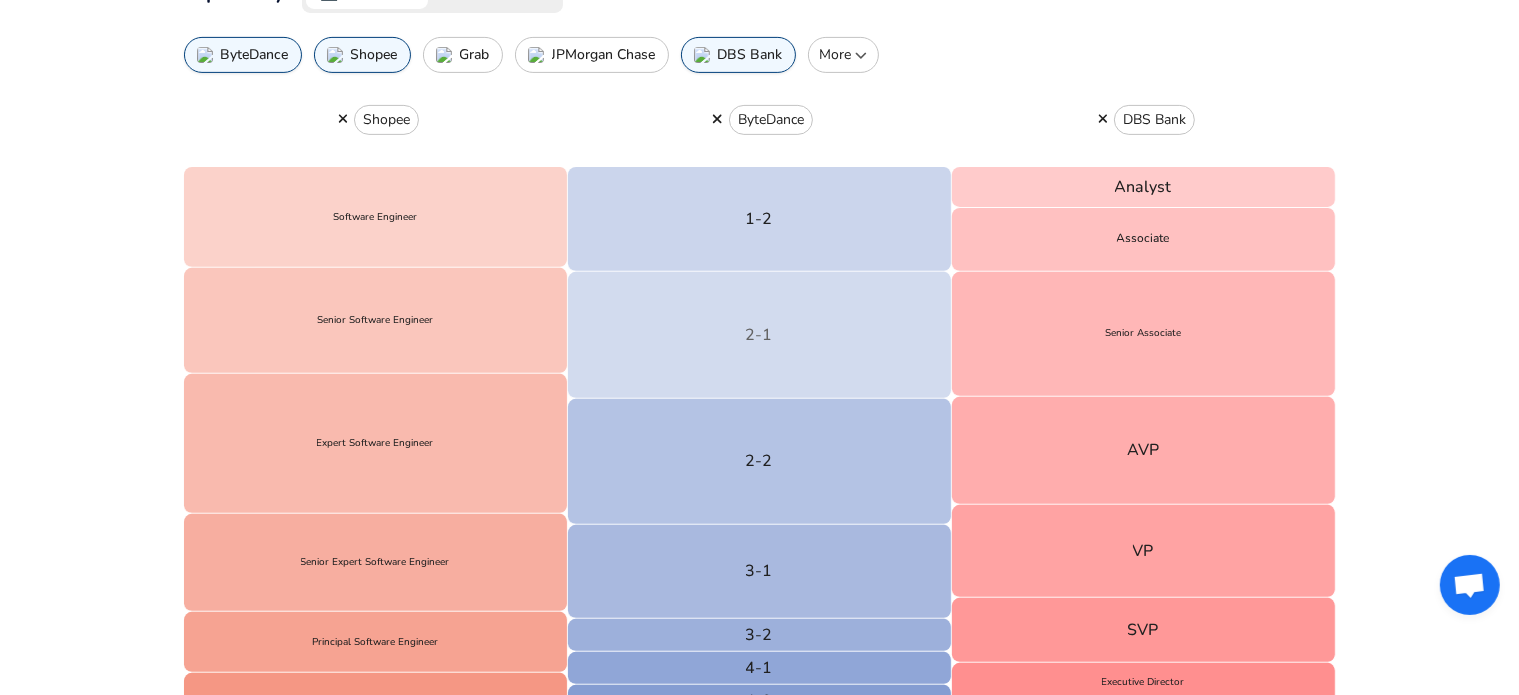 scroll, scrollTop: 708, scrollLeft: 0, axis: vertical 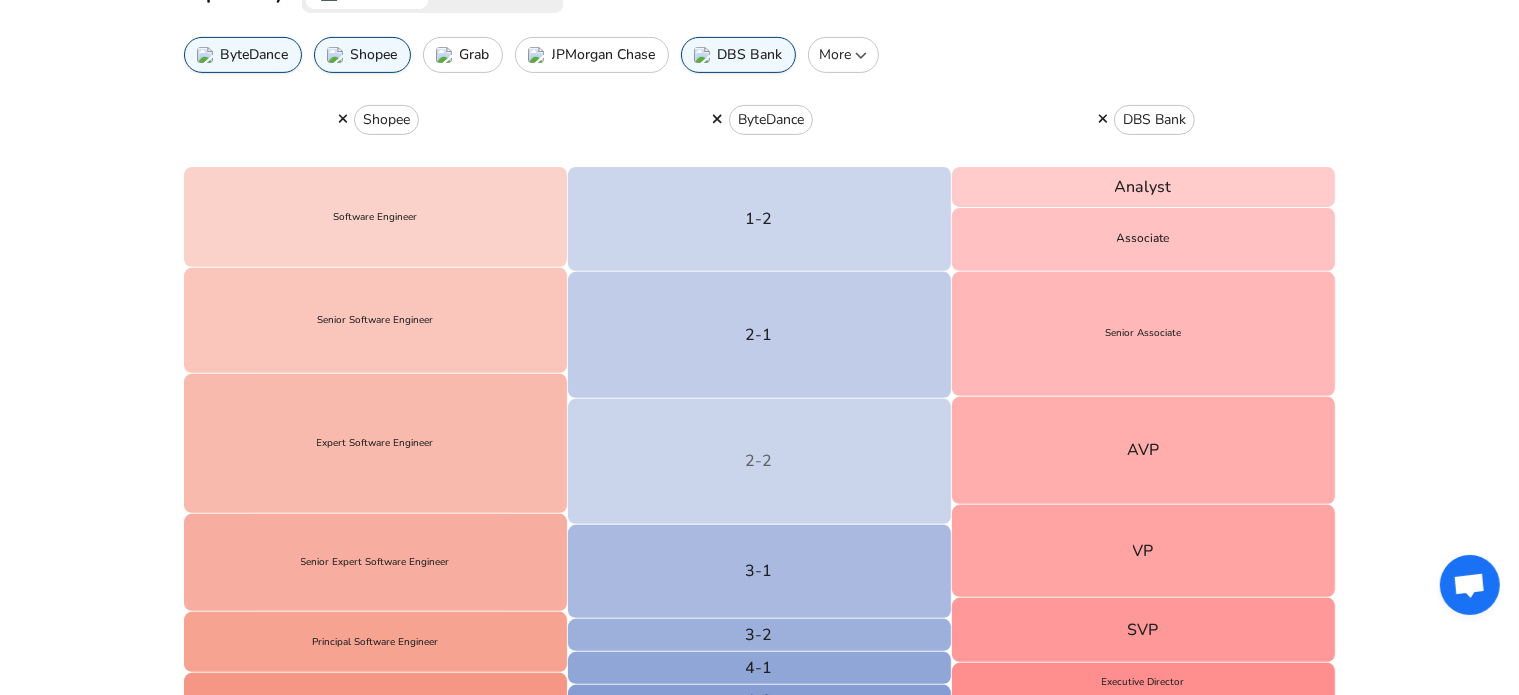 click on "2-2" at bounding box center (760, 462) 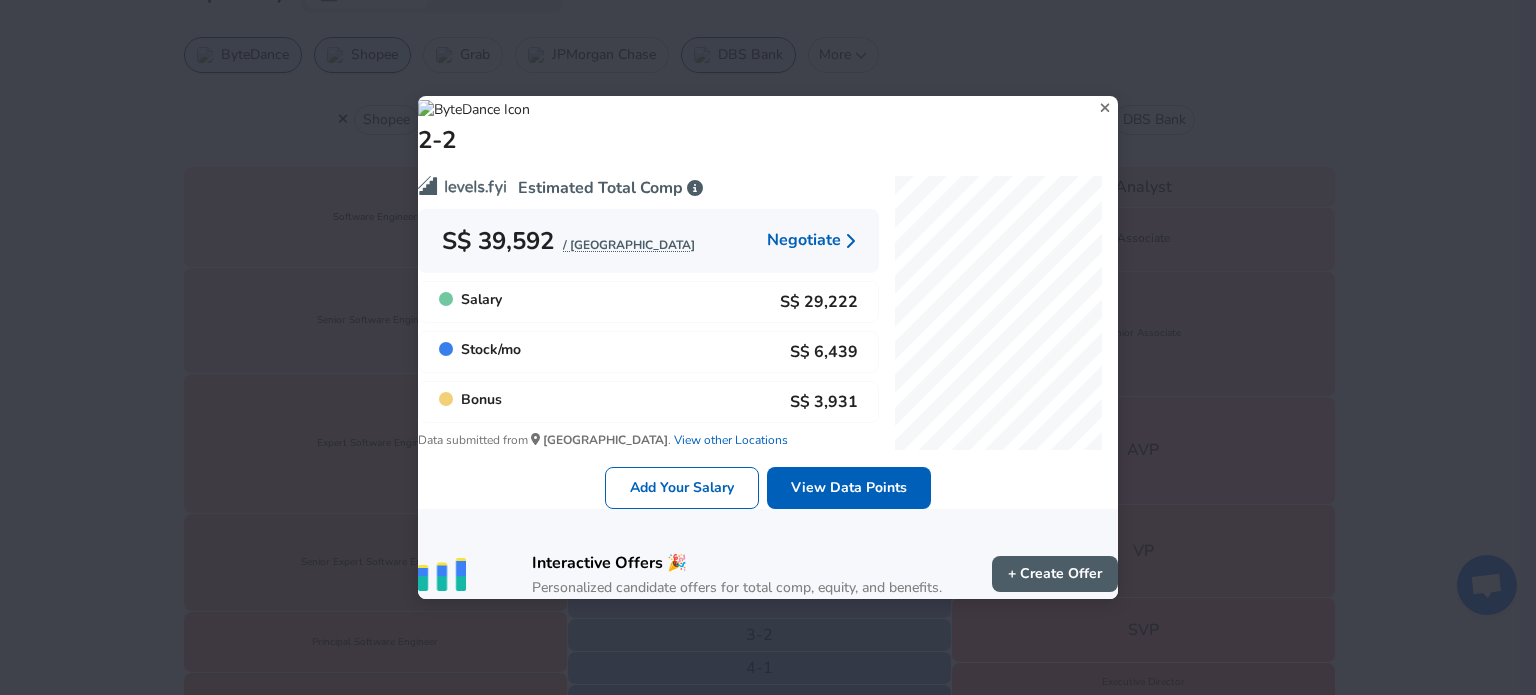 click 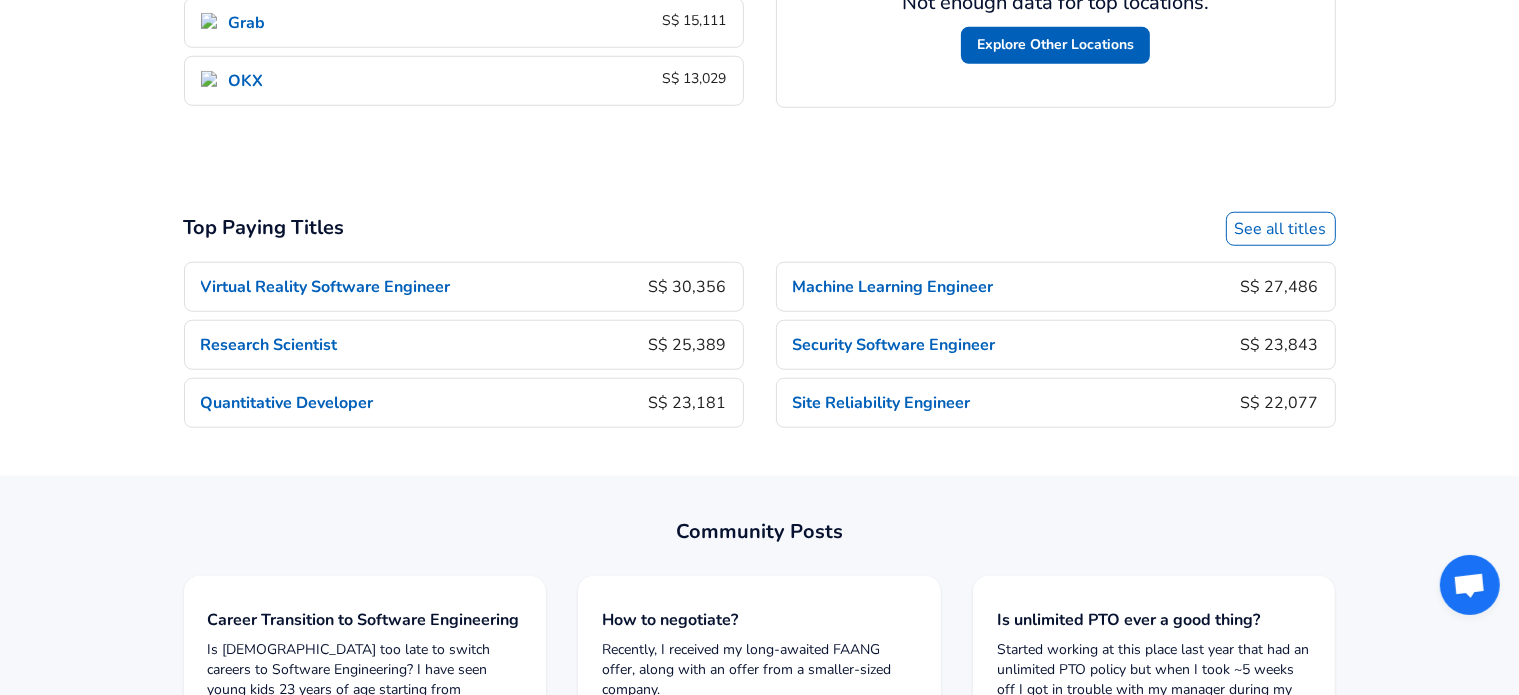 scroll, scrollTop: 1752, scrollLeft: 0, axis: vertical 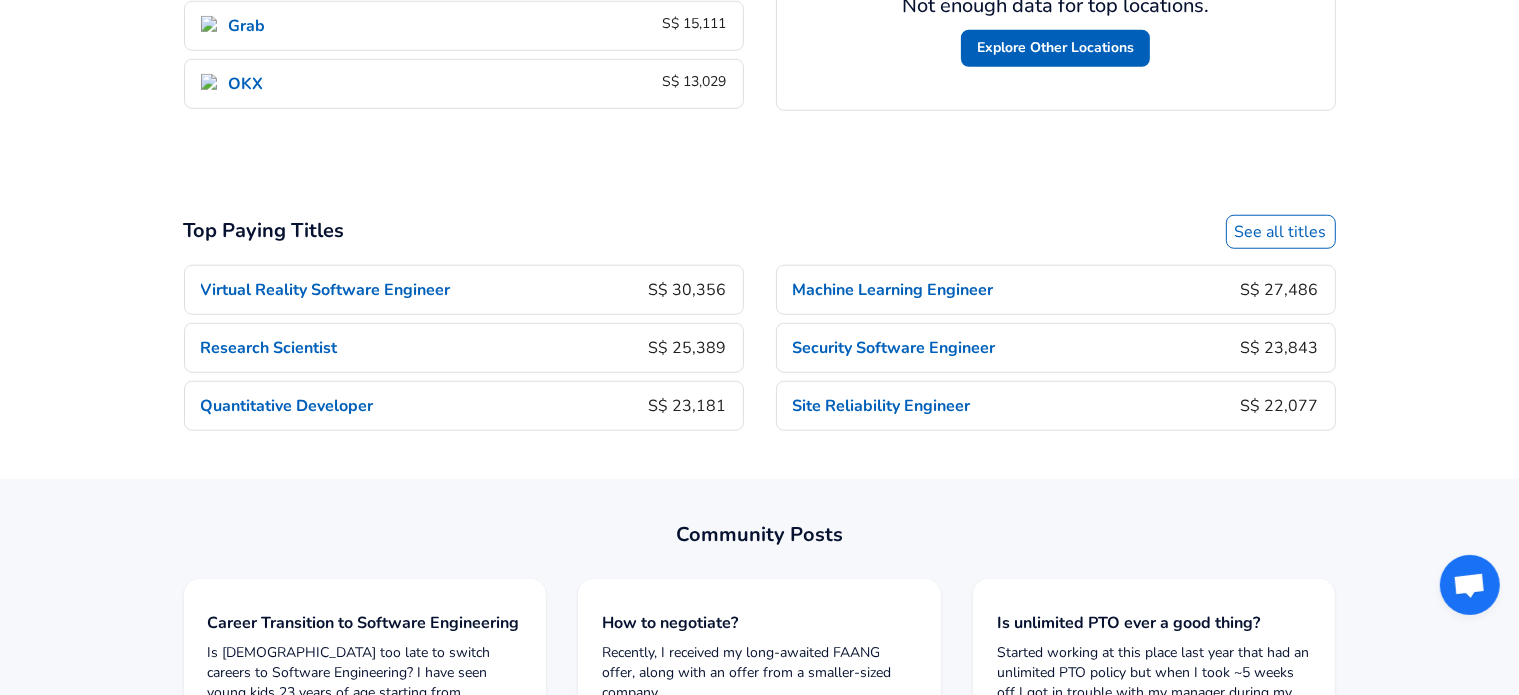 click on "Machine Learning Engineer" at bounding box center [893, 290] 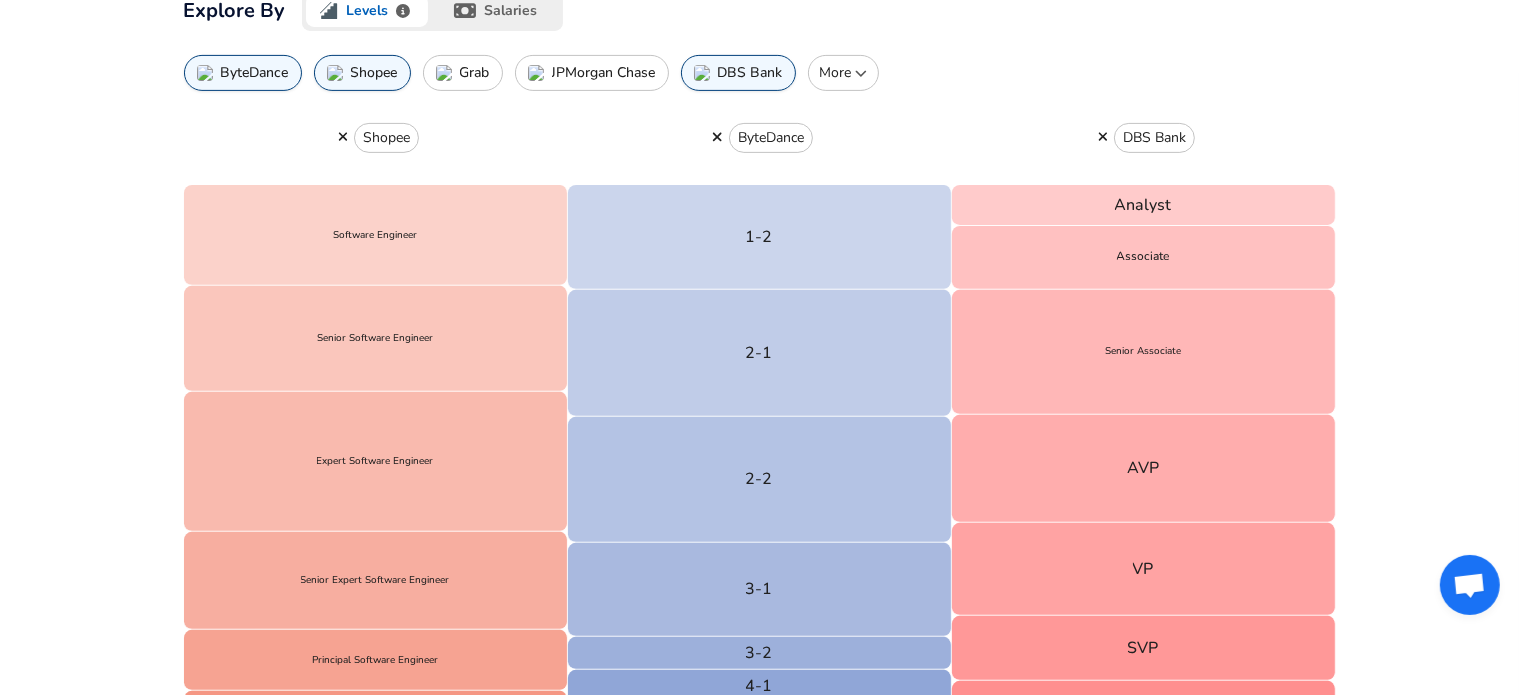 scroll, scrollTop: 763, scrollLeft: 0, axis: vertical 